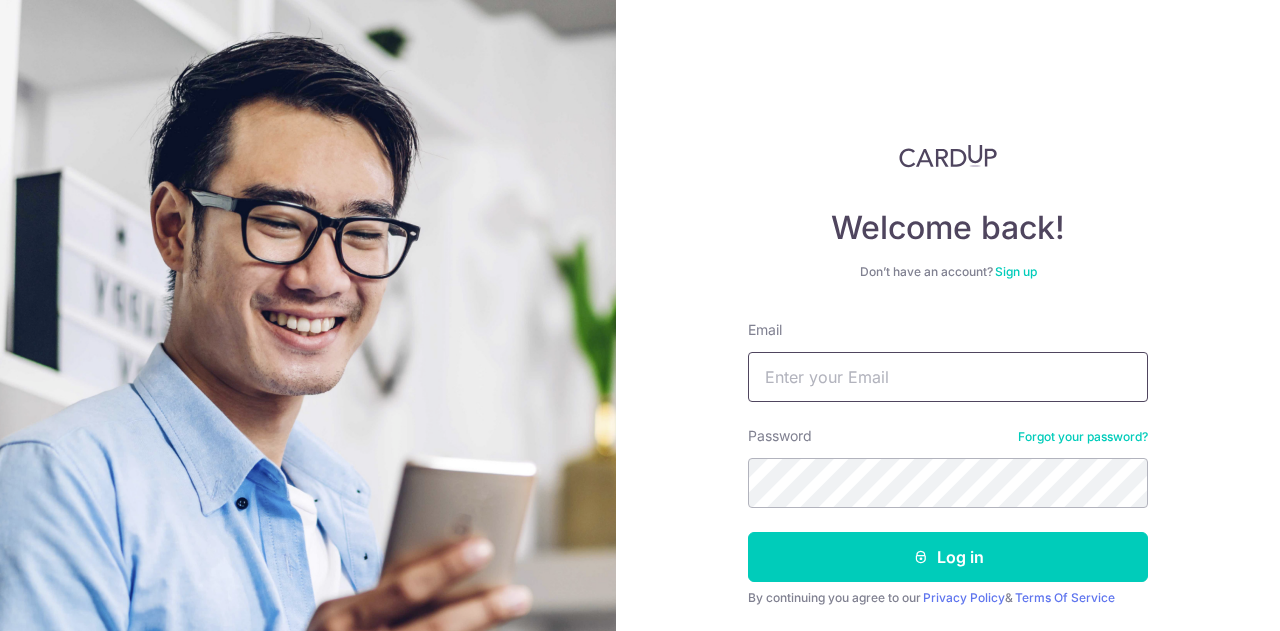 scroll, scrollTop: 0, scrollLeft: 0, axis: both 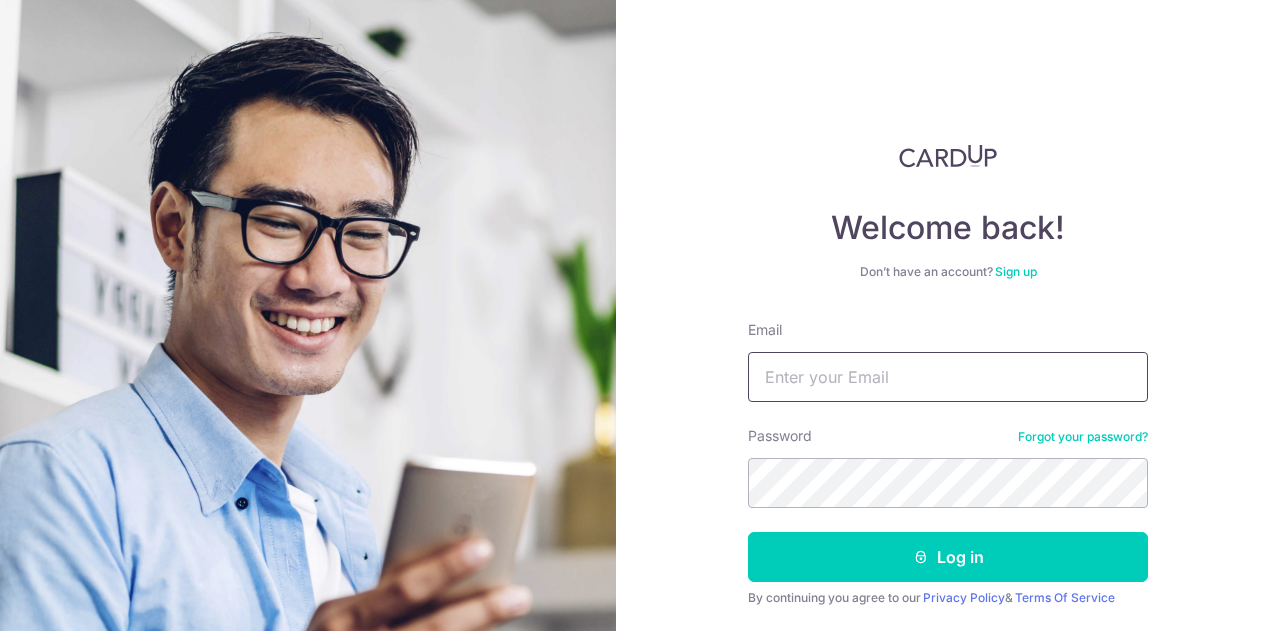 type on "[USERNAME]@[EXAMPLE.COM]" 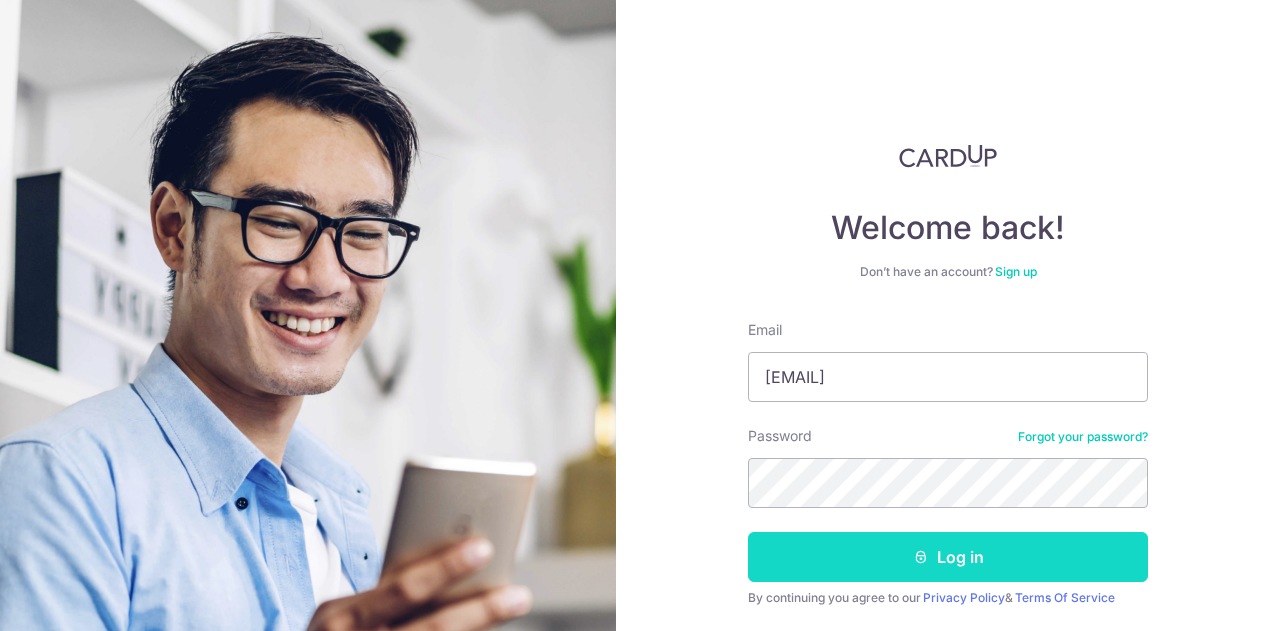 click at bounding box center [921, 557] 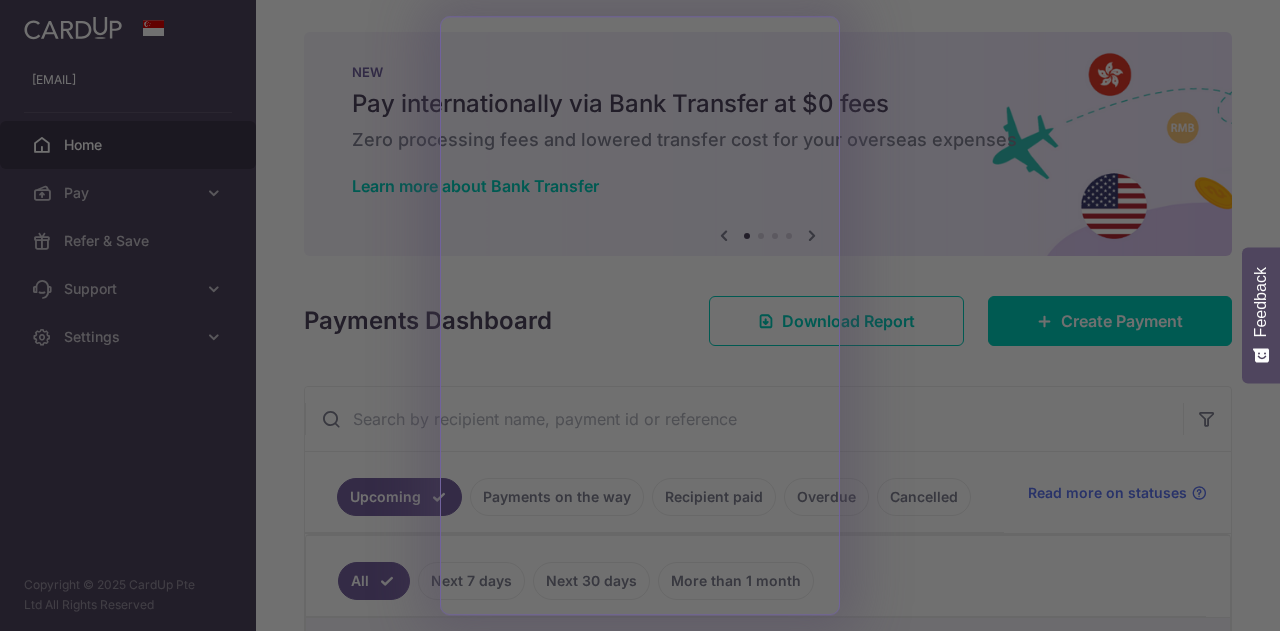 scroll, scrollTop: 0, scrollLeft: 0, axis: both 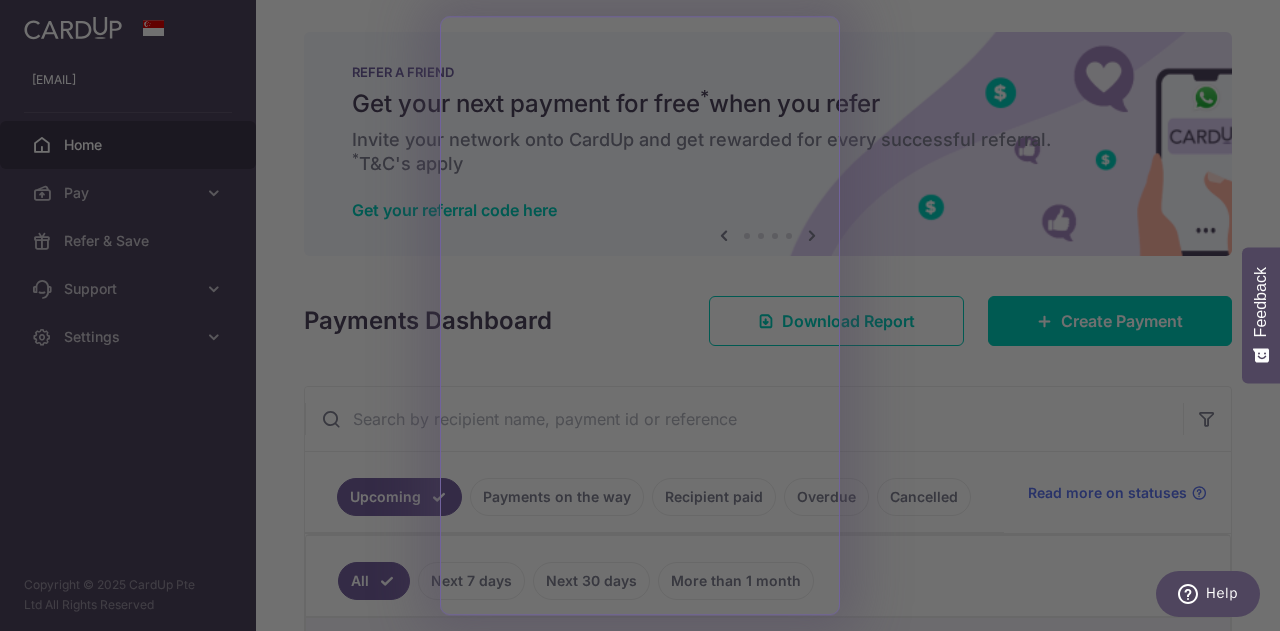 click at bounding box center [646, 318] 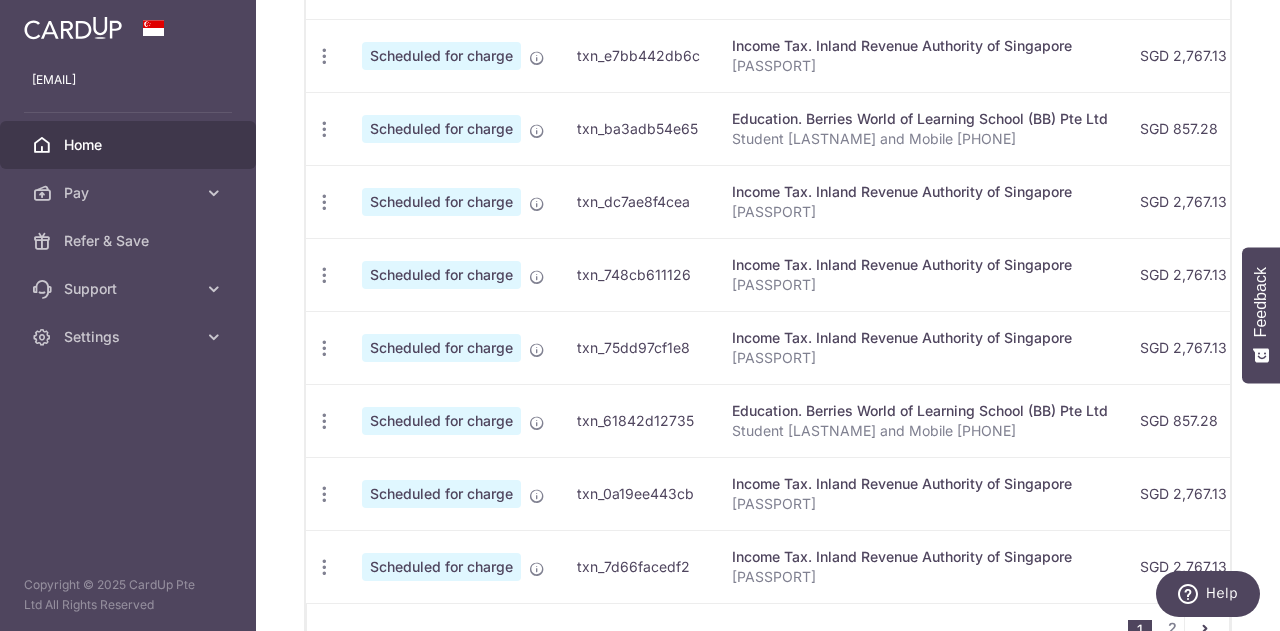 scroll, scrollTop: 800, scrollLeft: 0, axis: vertical 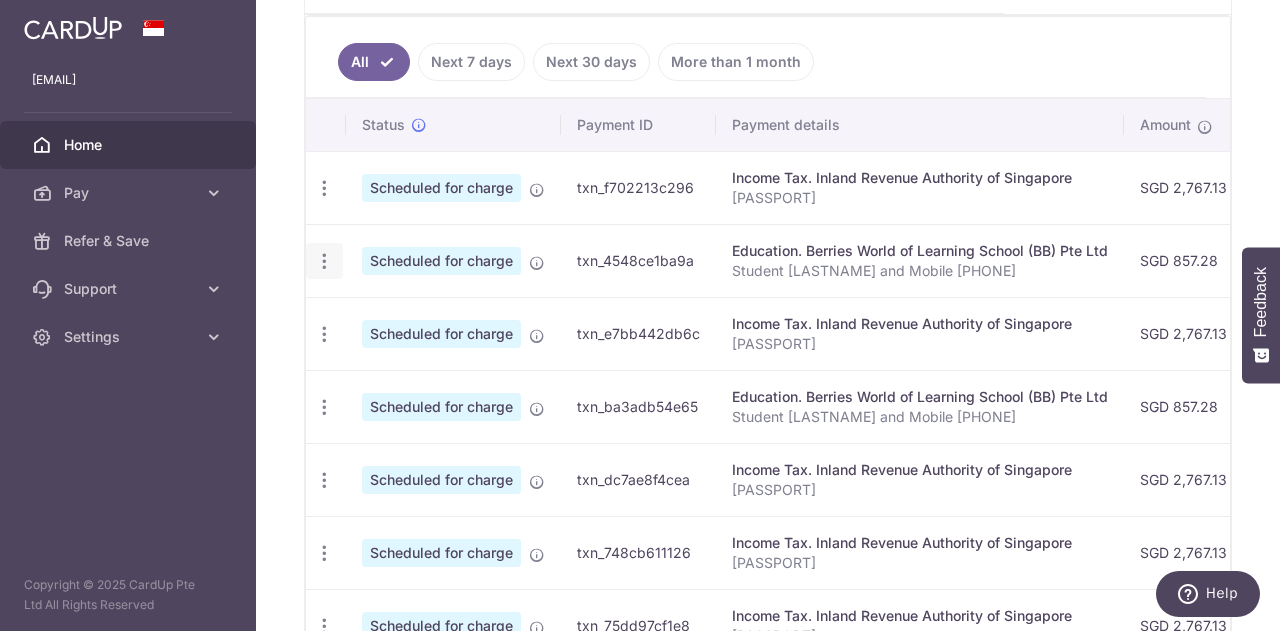 click at bounding box center [324, 188] 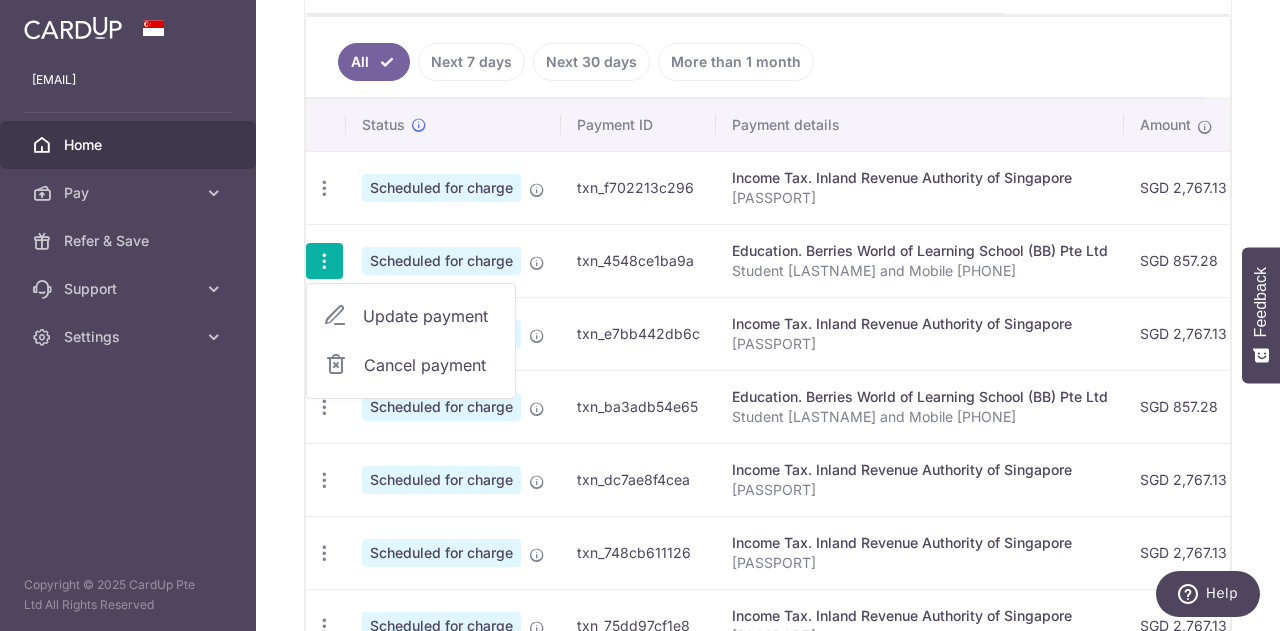click on "Update payment" at bounding box center [431, 316] 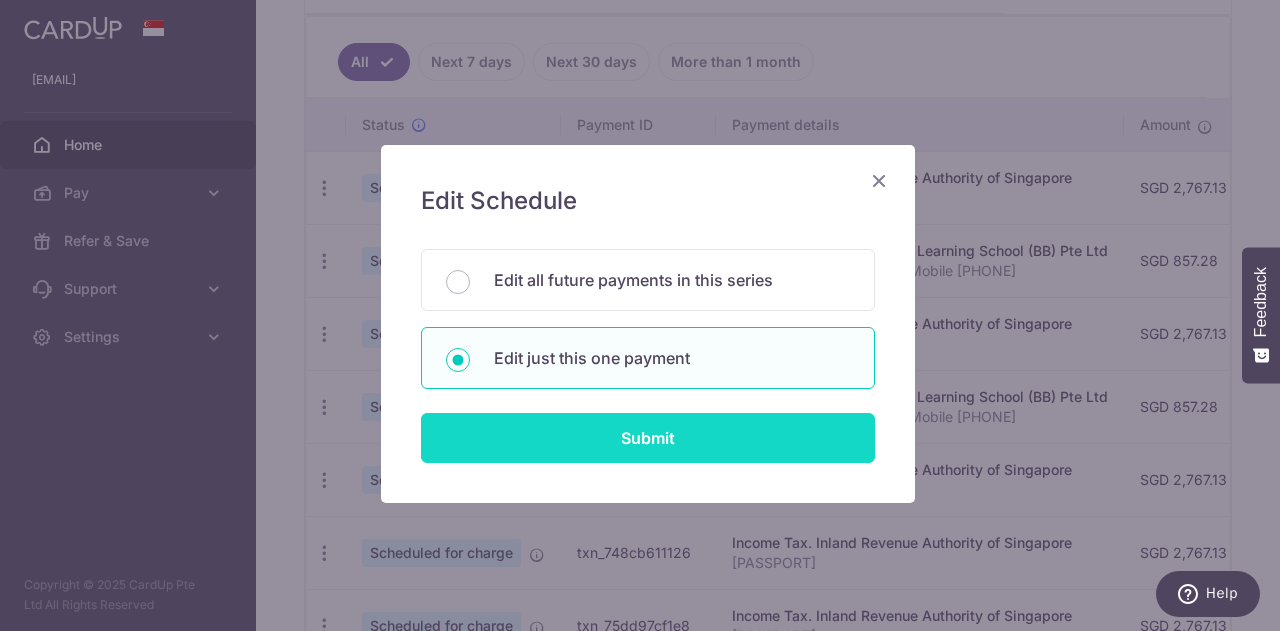 click on "Submit" at bounding box center [648, 438] 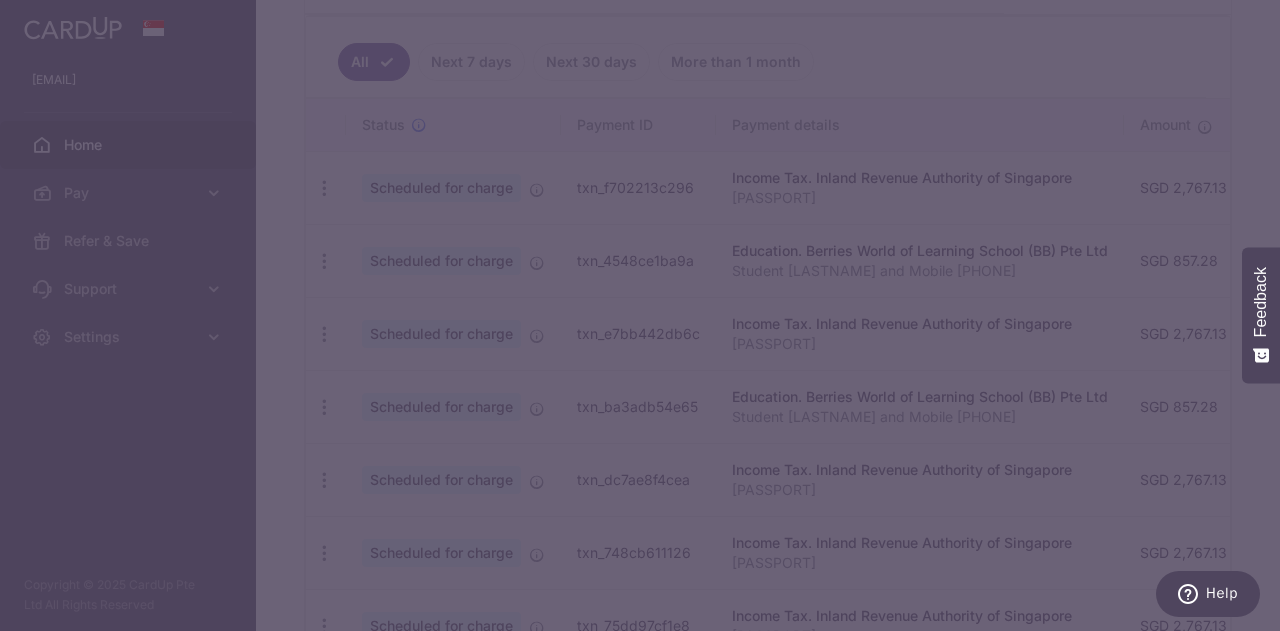 type on "OCBC18" 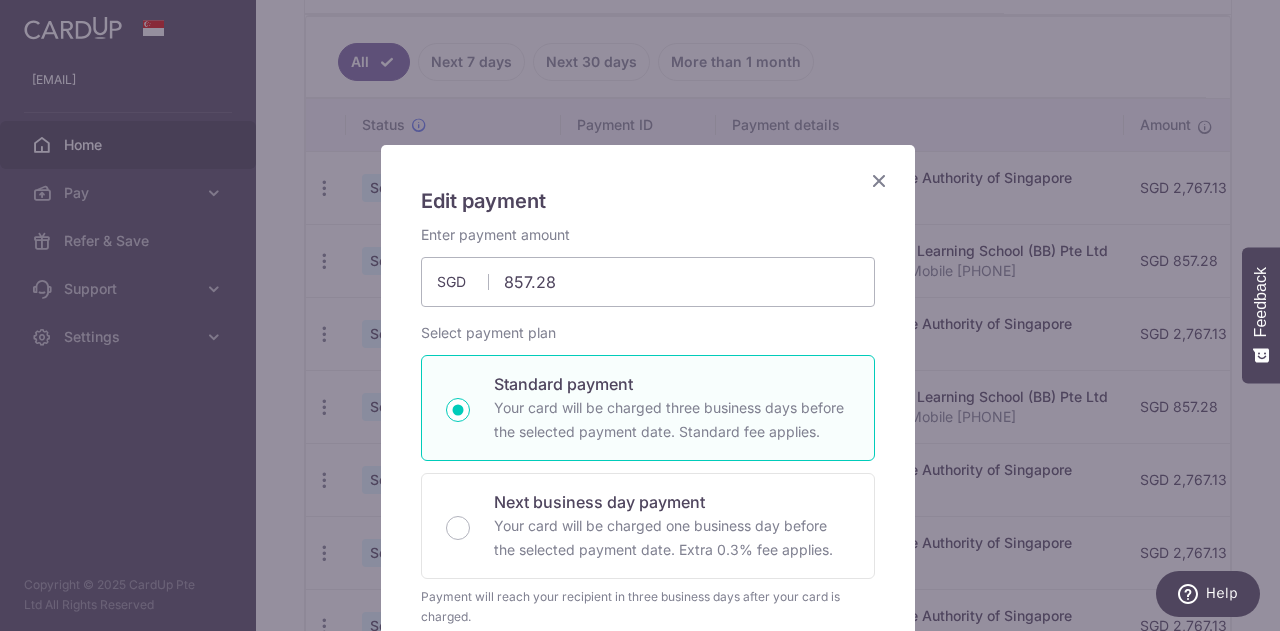 scroll, scrollTop: 57, scrollLeft: 0, axis: vertical 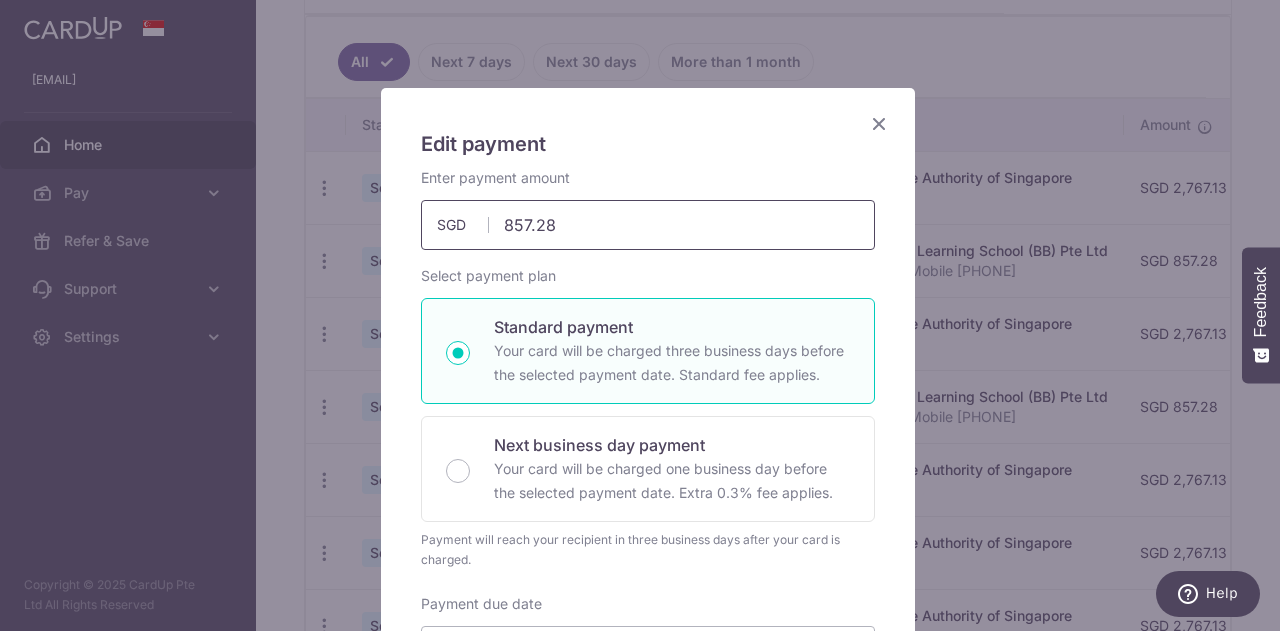 click on "857.28" at bounding box center (648, 225) 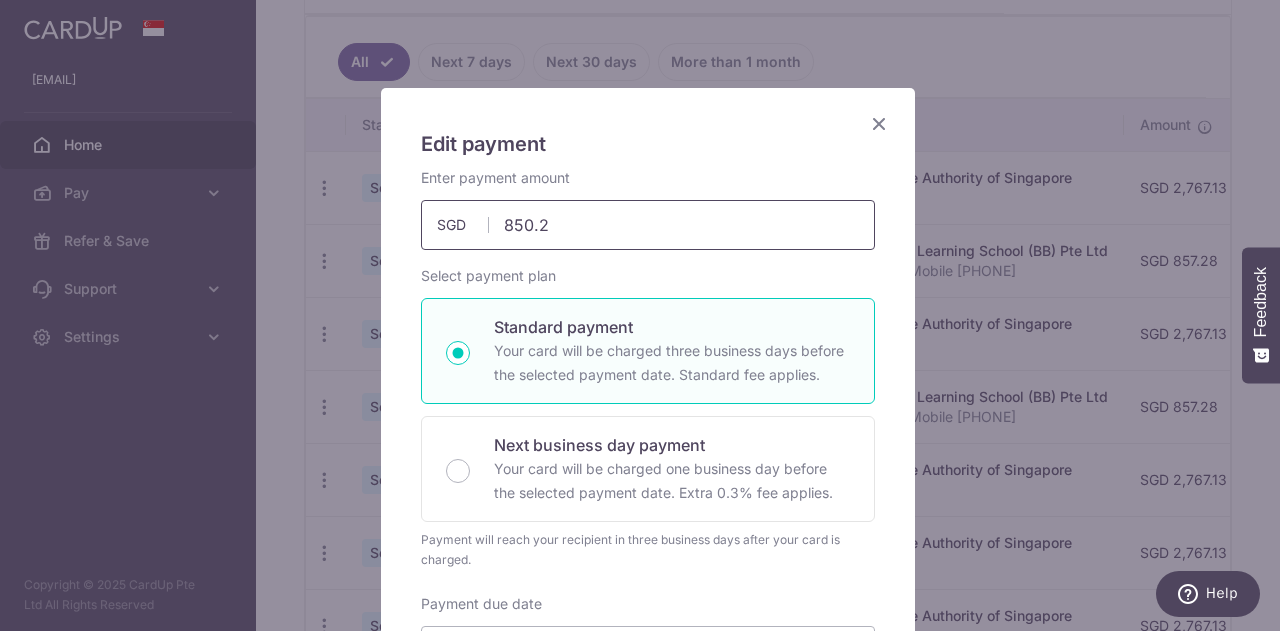 type on "850.20" 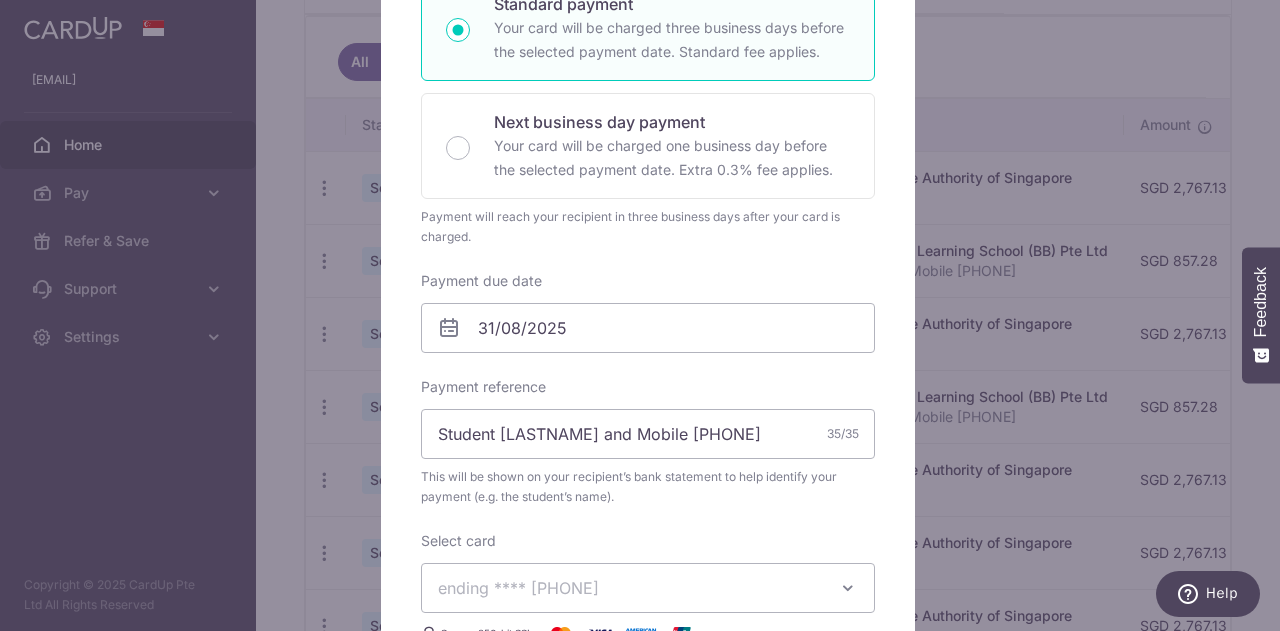 scroll, scrollTop: 385, scrollLeft: 0, axis: vertical 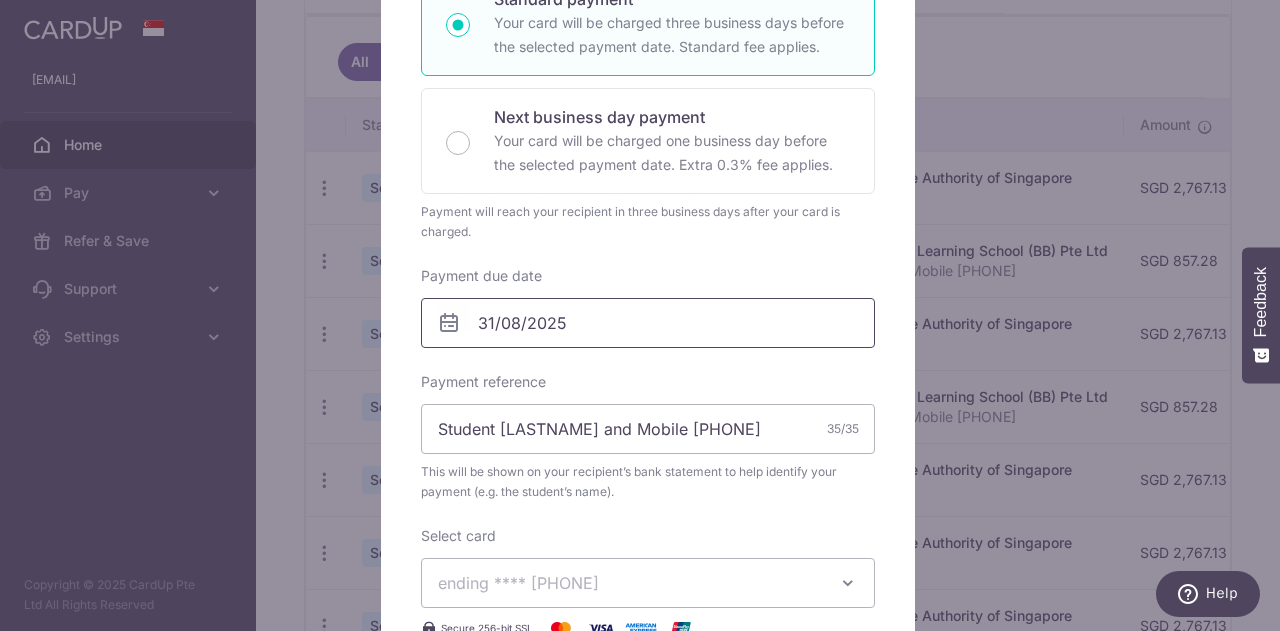 click on "31/08/2025" at bounding box center (648, 323) 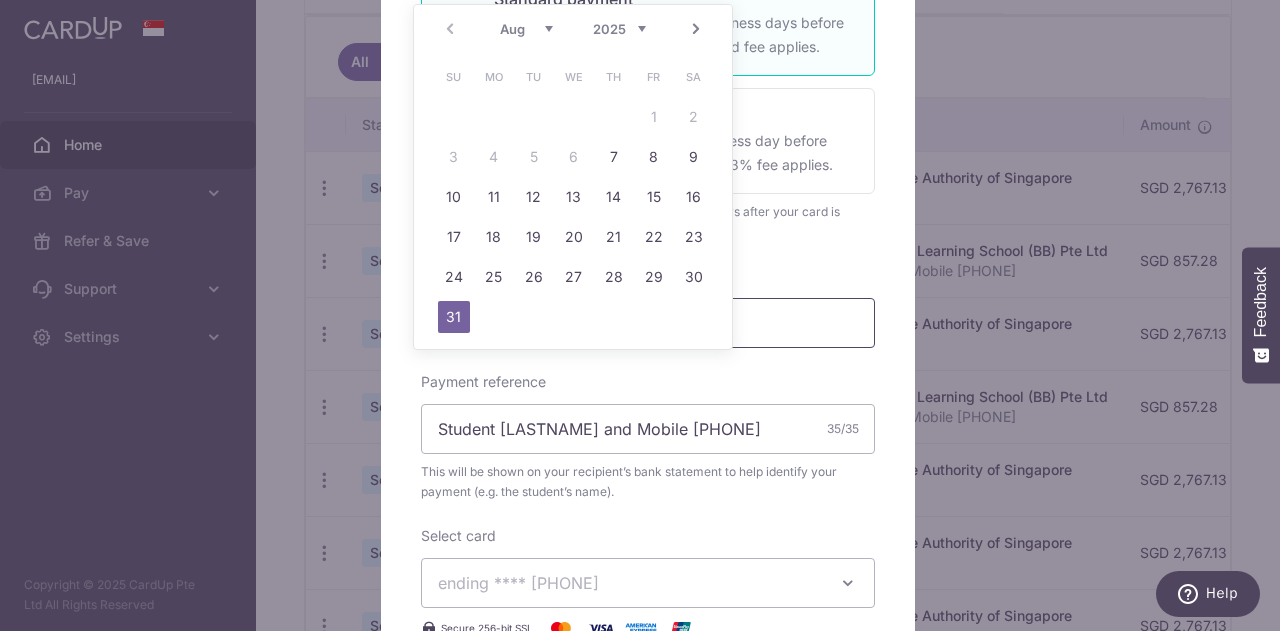 click on "31/08/2025" at bounding box center [648, 323] 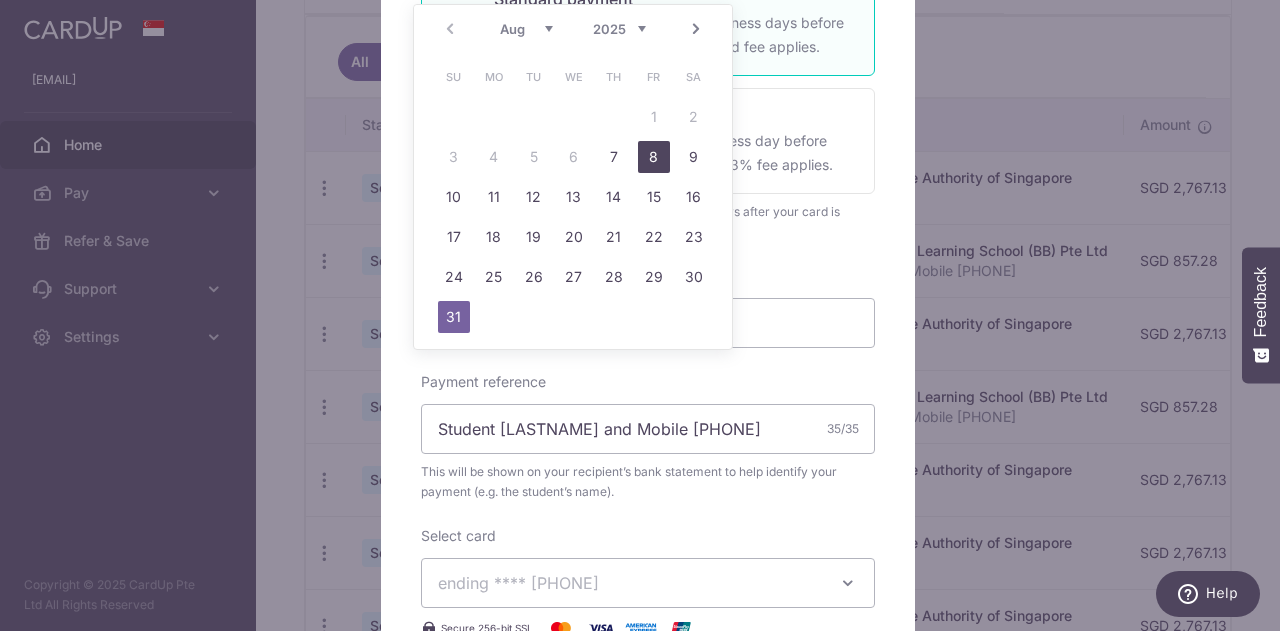 click on "8" at bounding box center [654, 157] 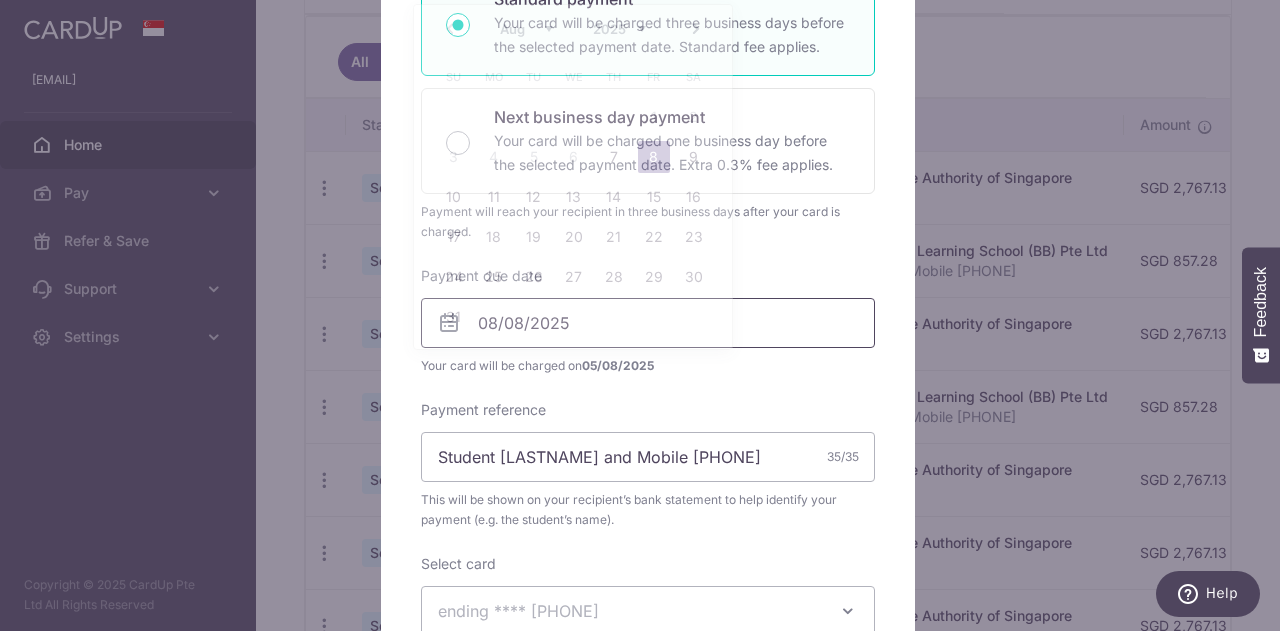 click on "aaron.yeo2021@gmail.com
Home
Pay
Payments
Recipients
Cards
Refer & Save
Support
FAQ
Contact Us
Settings
Account
Logout
Copyright © 2025 CardUp Pte Ltd All Rights Reserved
×
Pause Schedule" at bounding box center (640, 315) 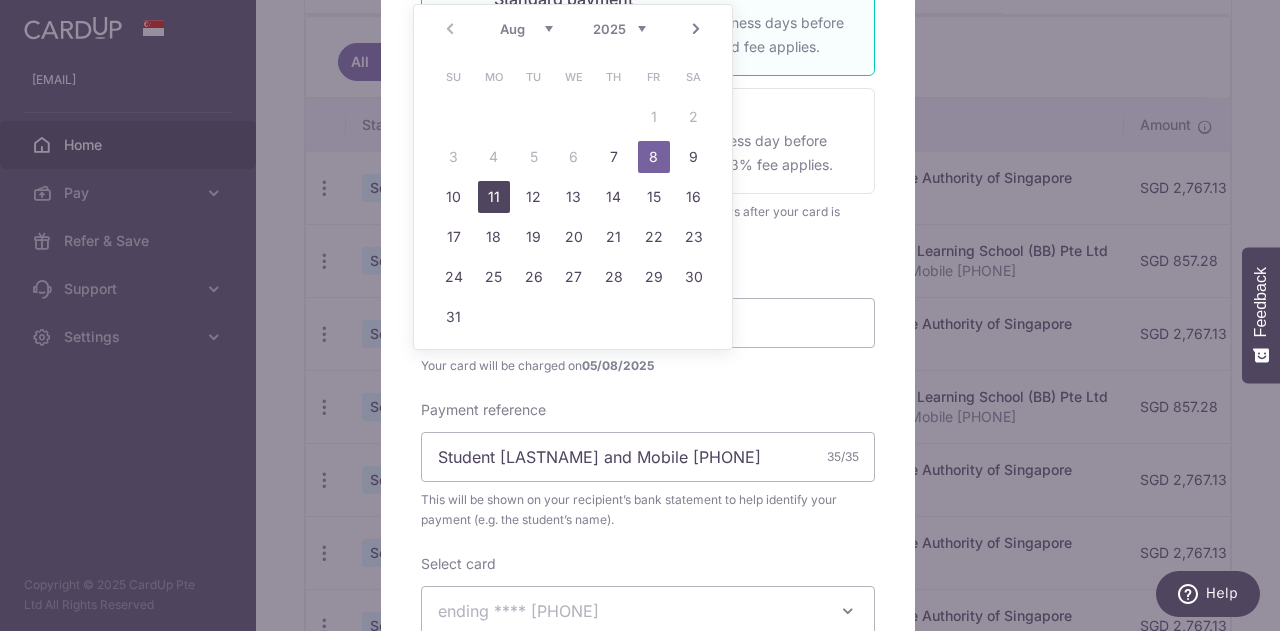 click on "11" at bounding box center [494, 197] 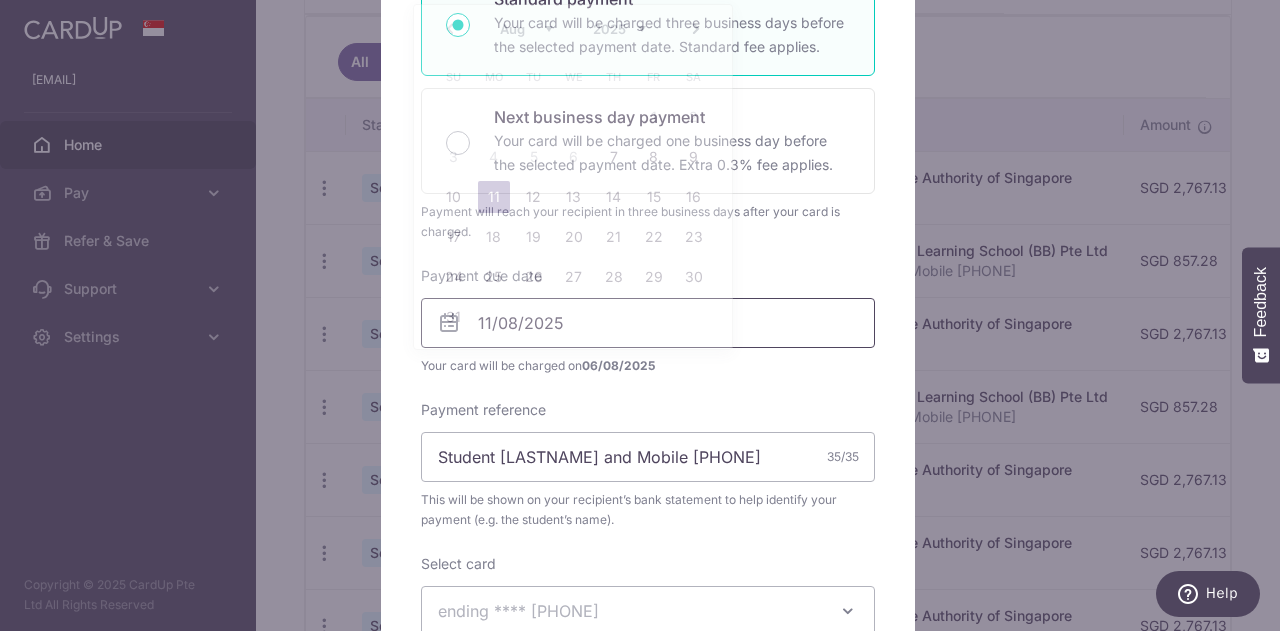 click on "aaron.yeo2021@gmail.com
Home
Pay
Payments
Recipients
Cards
Refer & Save
Support
FAQ
Contact Us
Settings
Account
Logout
Copyright © 2025 CardUp Pte Ltd All Rights Reserved
×
Pause Schedule" at bounding box center (640, 315) 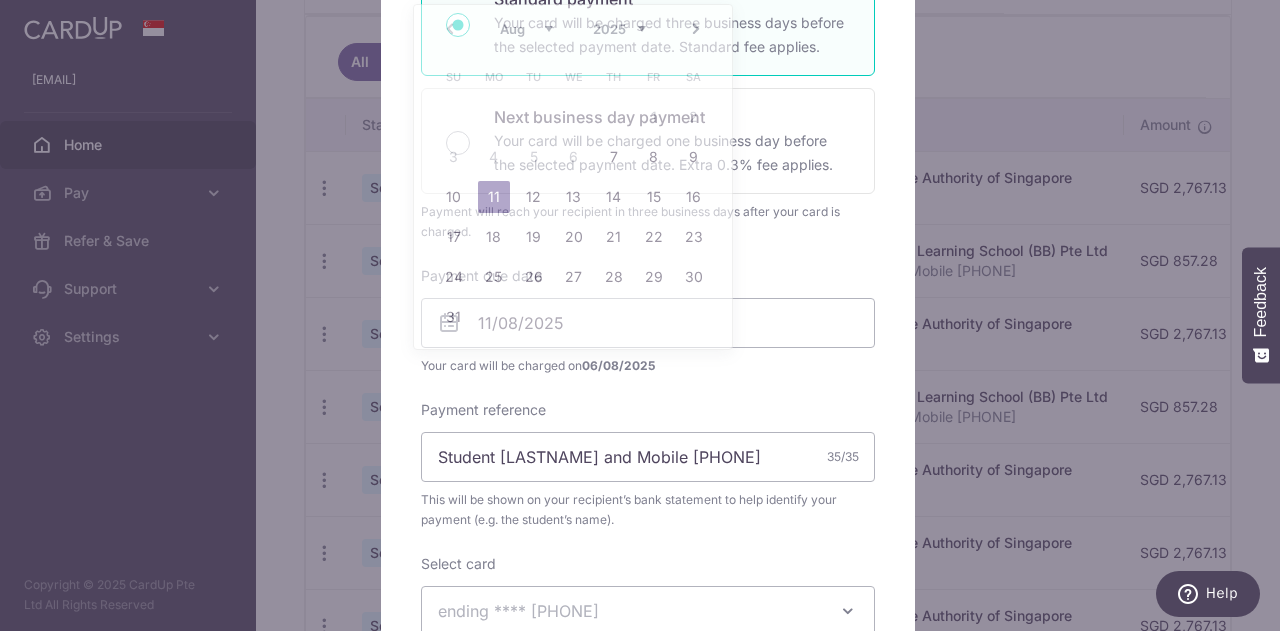 click on "Payment due date
11/08/2025
Your card will be charged on  06/08/2025" at bounding box center [648, 321] 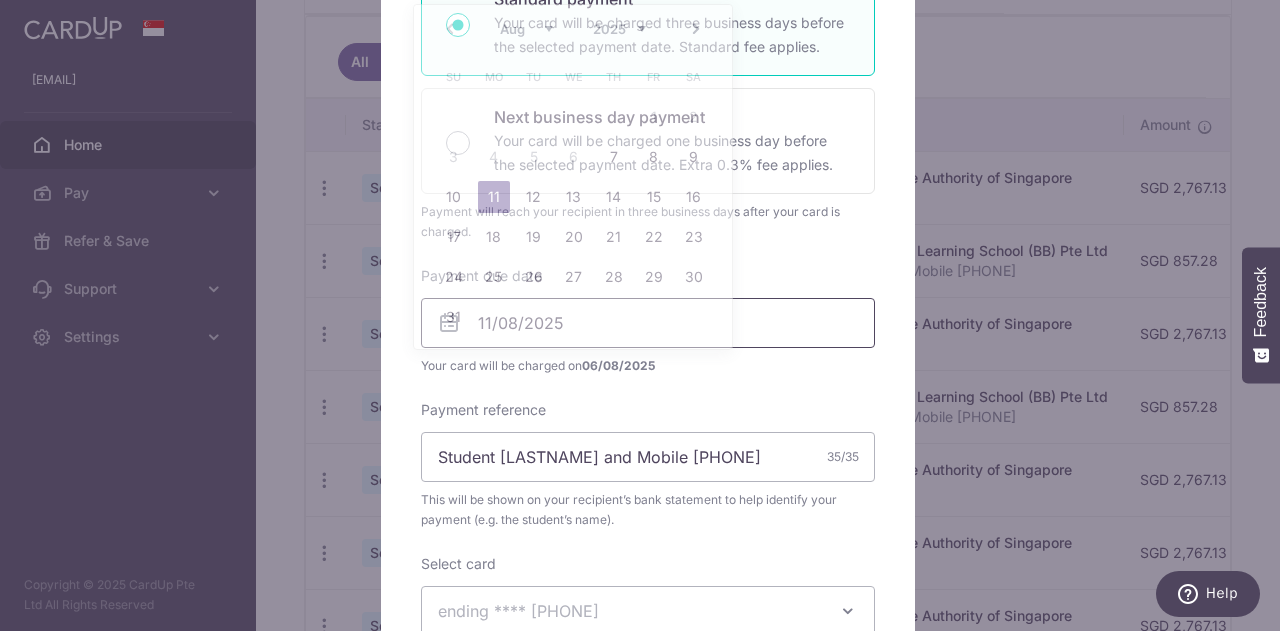 click on "11/08/2025" at bounding box center (648, 323) 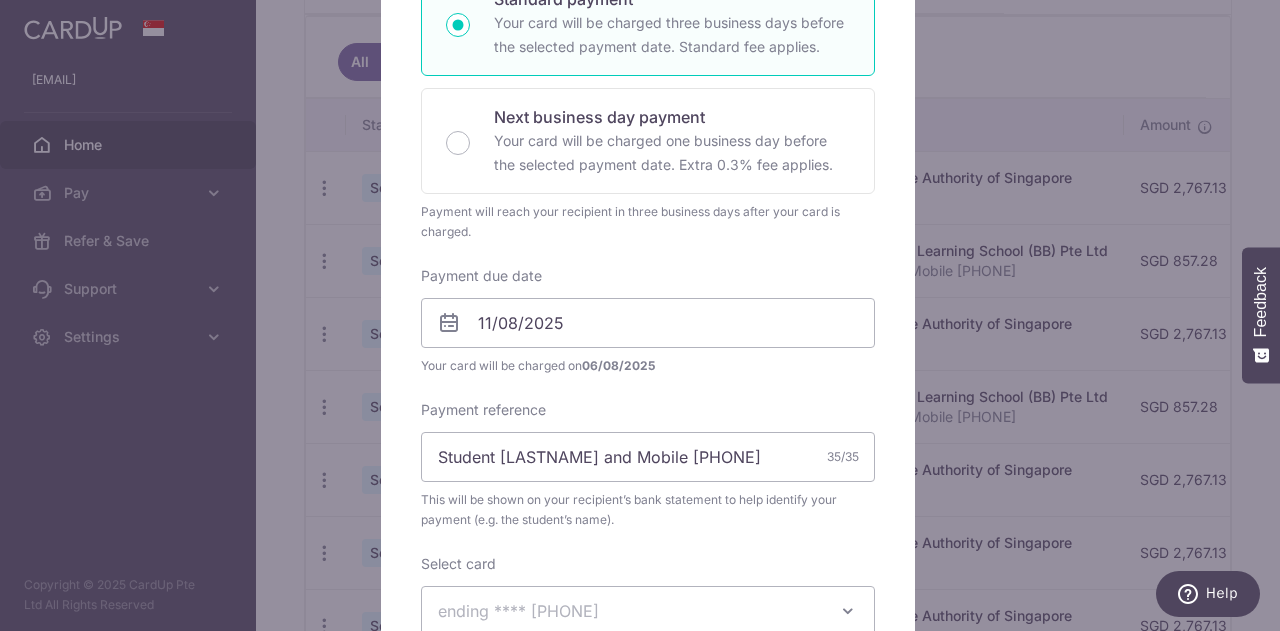 click on "Enter payment amount
850.20
850.20
SGD
To change the payment amount, please cancel this payment and create a new payment with updated supporting documents.
As the payment amount is large, for your account security we will send you a notification via SMS and email on the payment charge date requiring your response to confirm the charge.
Select payment plan
Standard payment
here" at bounding box center (648, 307) 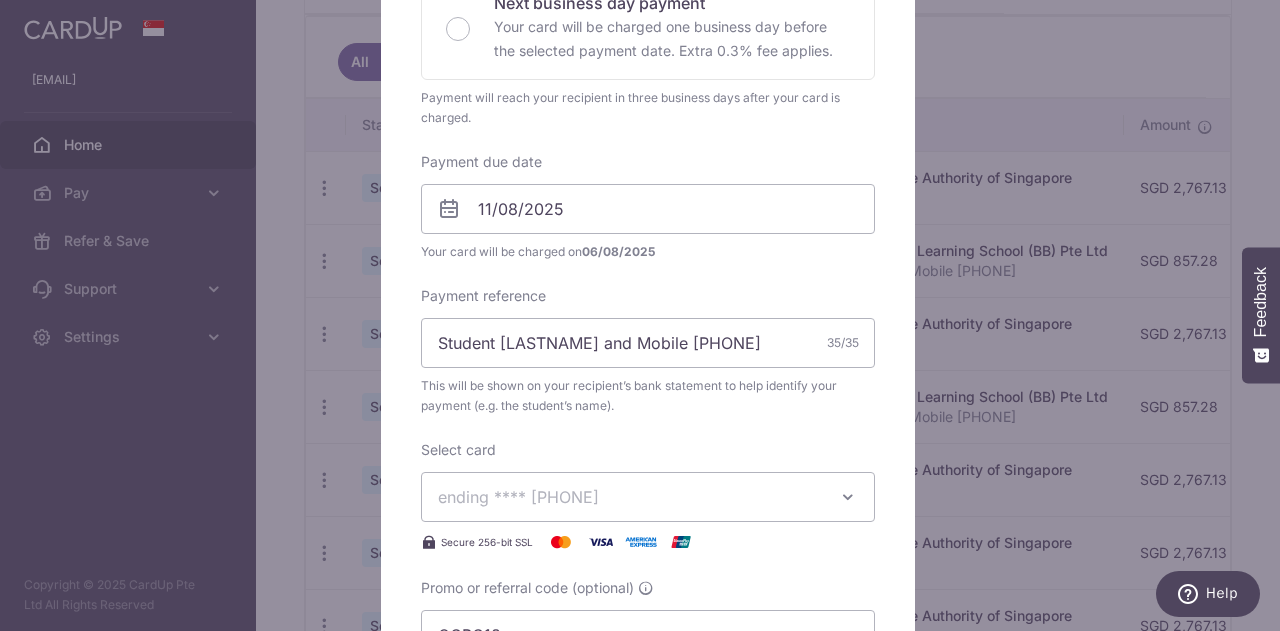 scroll, scrollTop: 500, scrollLeft: 0, axis: vertical 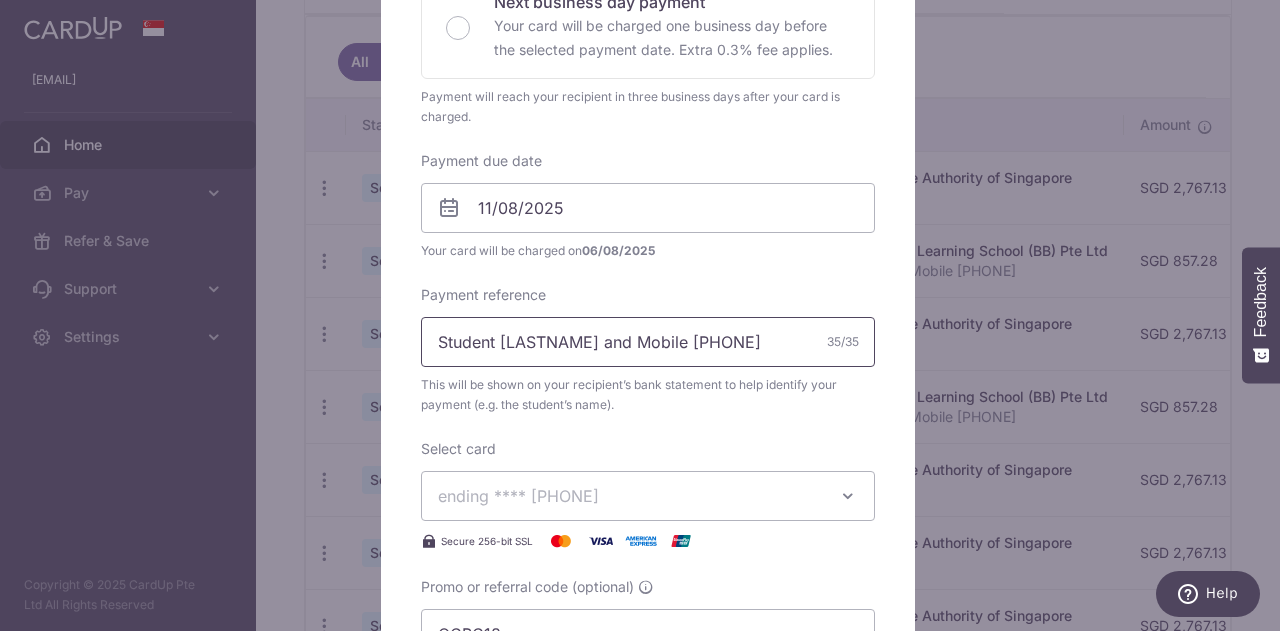 click on "Student B250026 and Mobile 97633480" at bounding box center [648, 342] 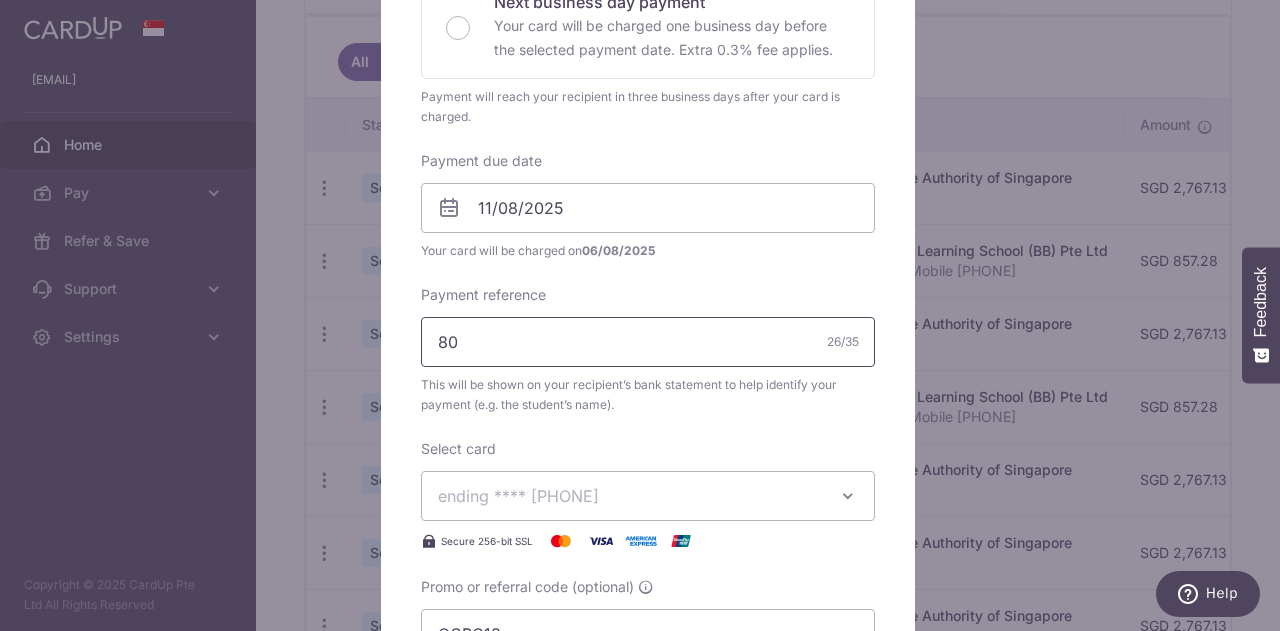 type on "0" 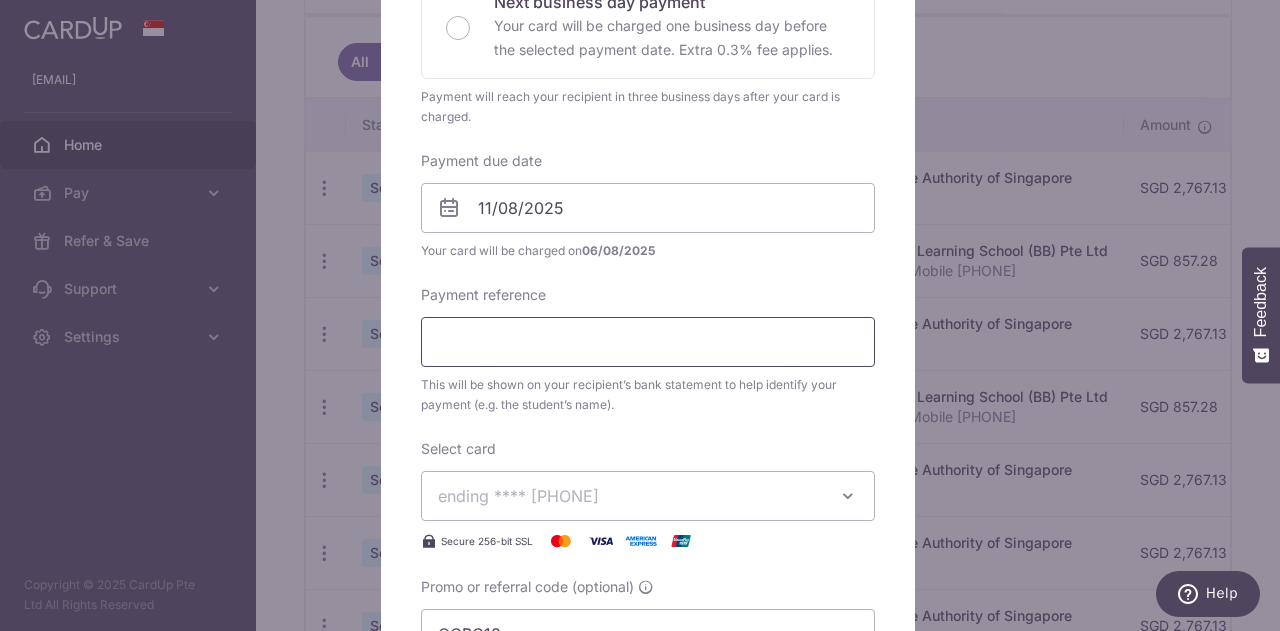 paste on "BB-I25000836" 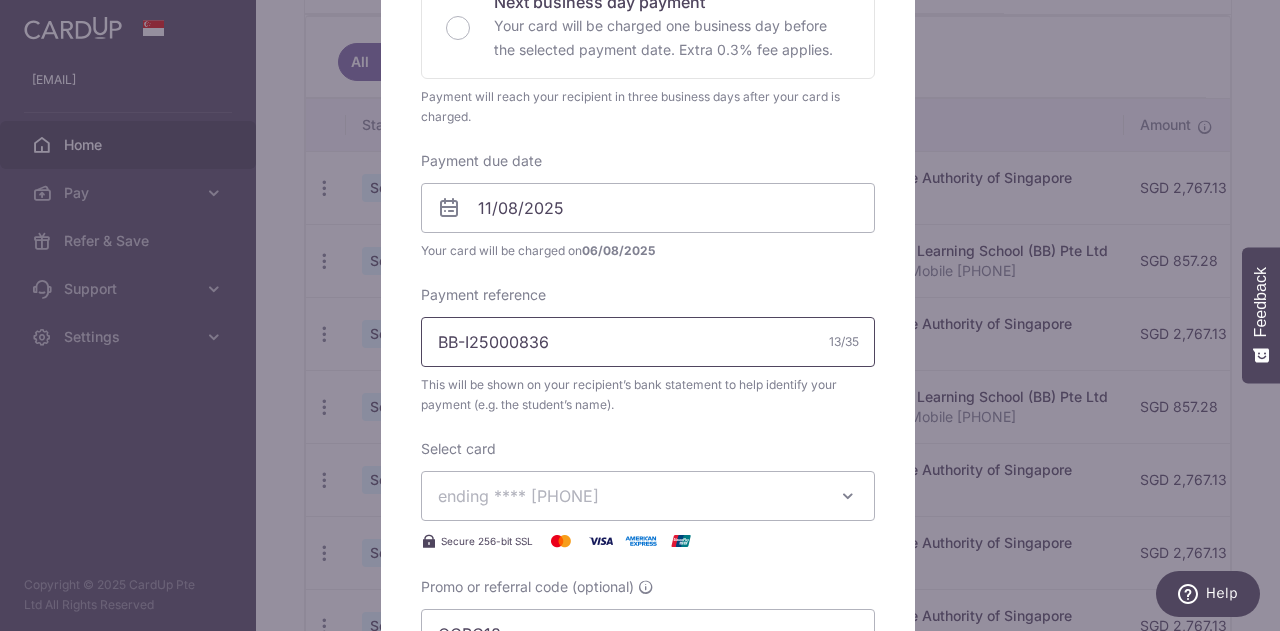 paste on "BB-I25000836" 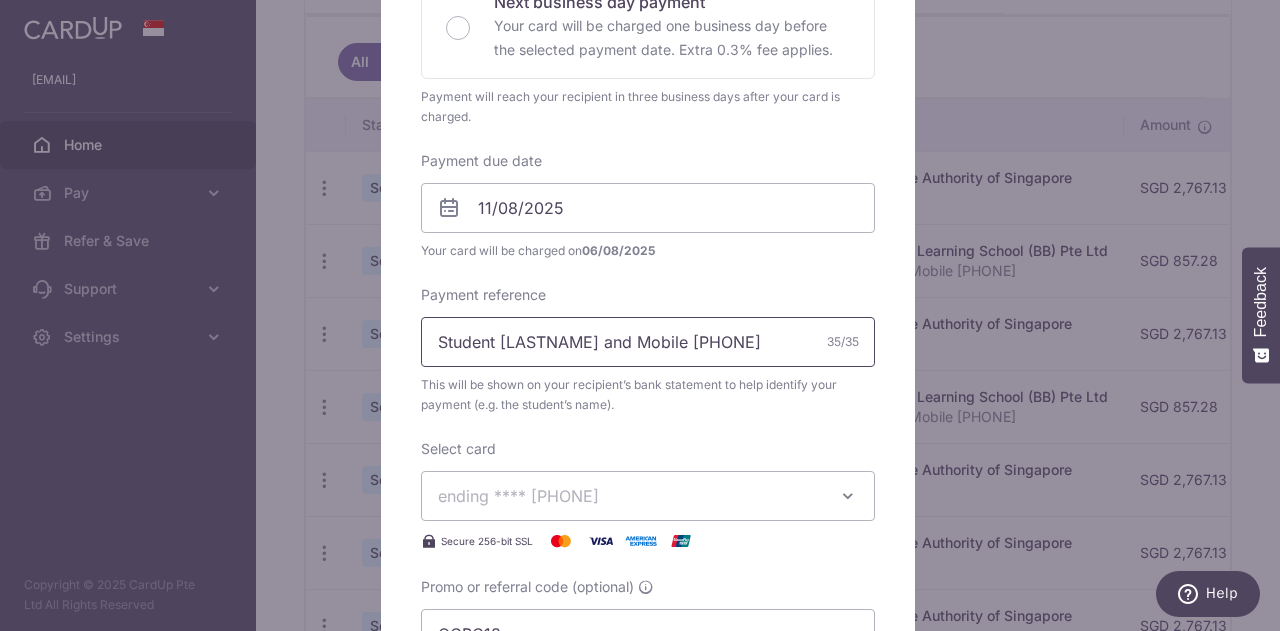 click on "Student B250026 and Mobile 97633480" at bounding box center [648, 342] 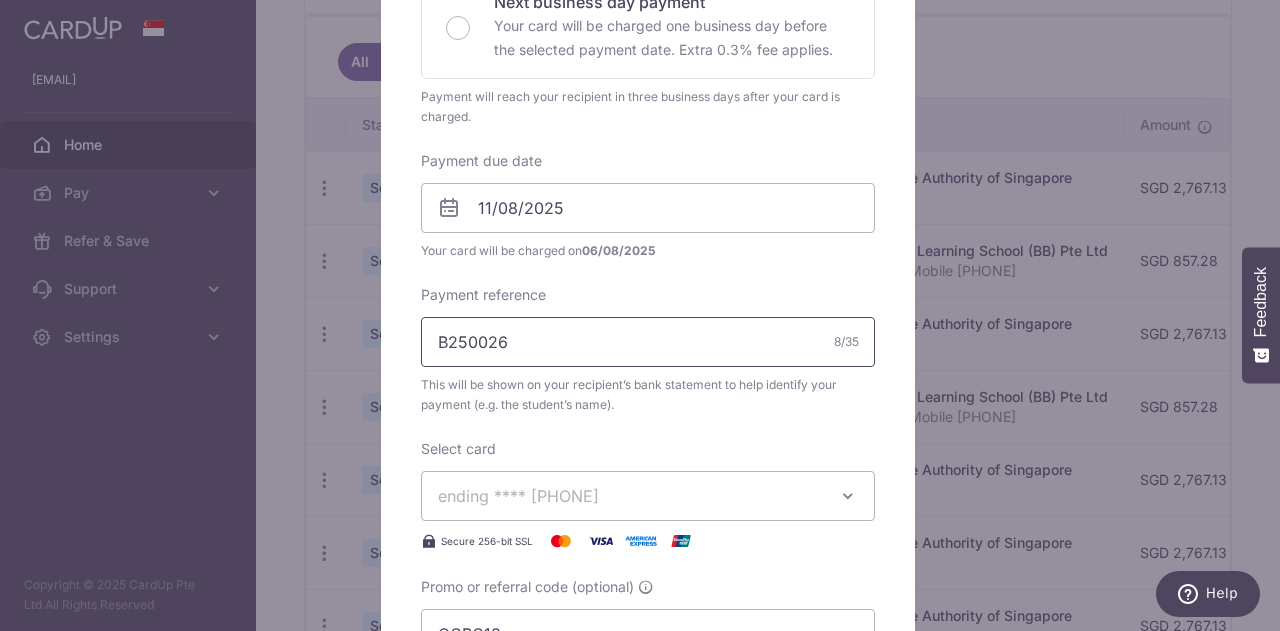 paste on "BB-I25000836" 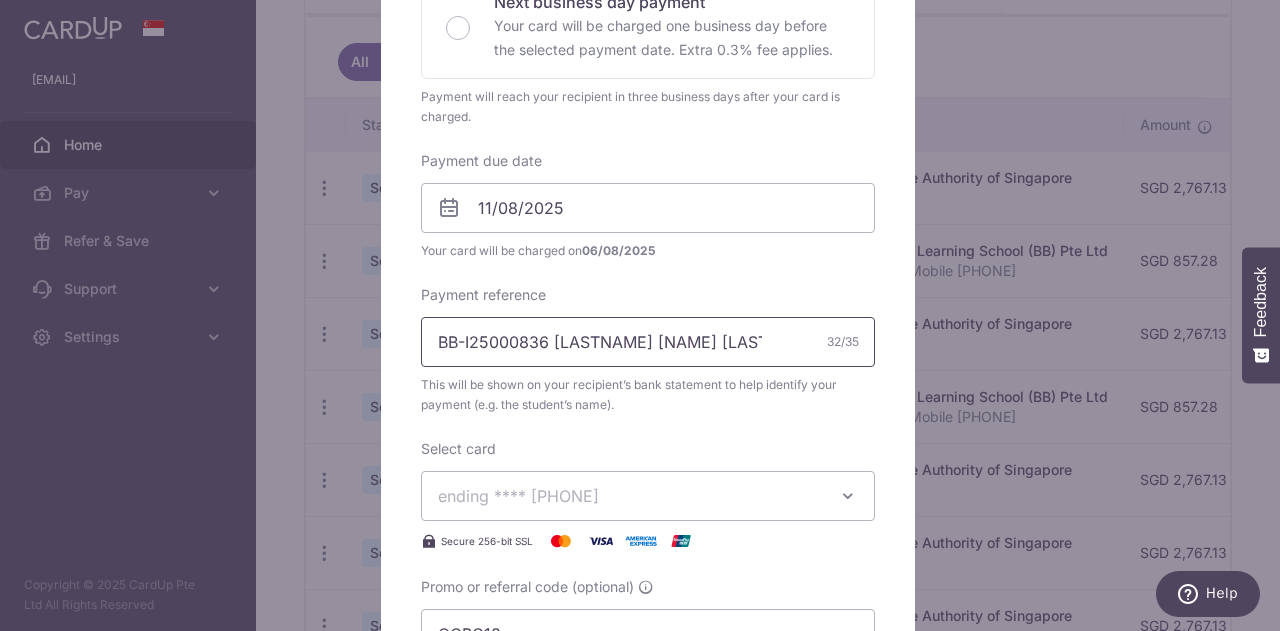 type on "BB-I25000836 B250026 Yeo Ya Xuan" 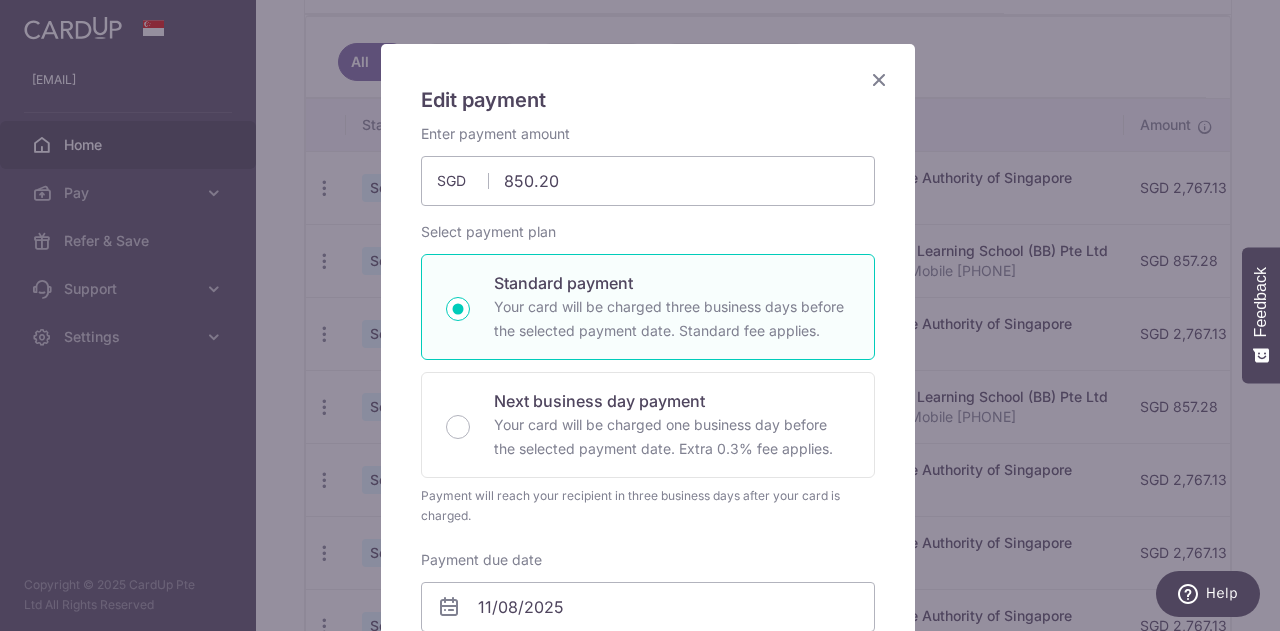 scroll, scrollTop: 40, scrollLeft: 0, axis: vertical 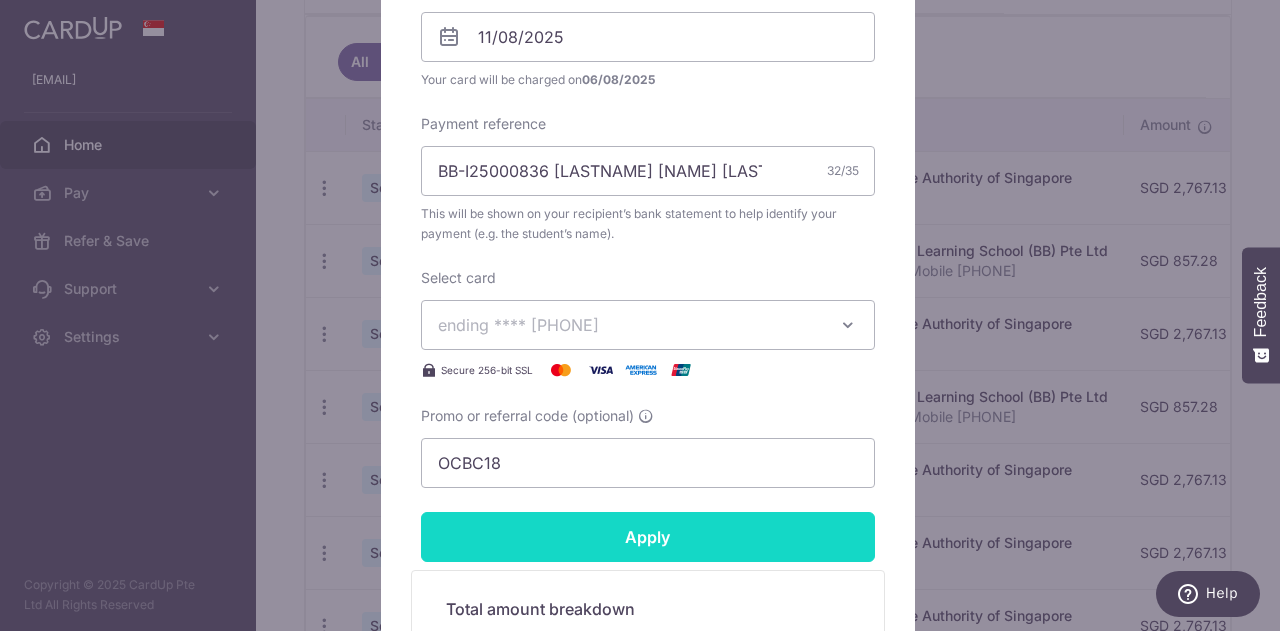 click on "Apply" at bounding box center (648, 537) 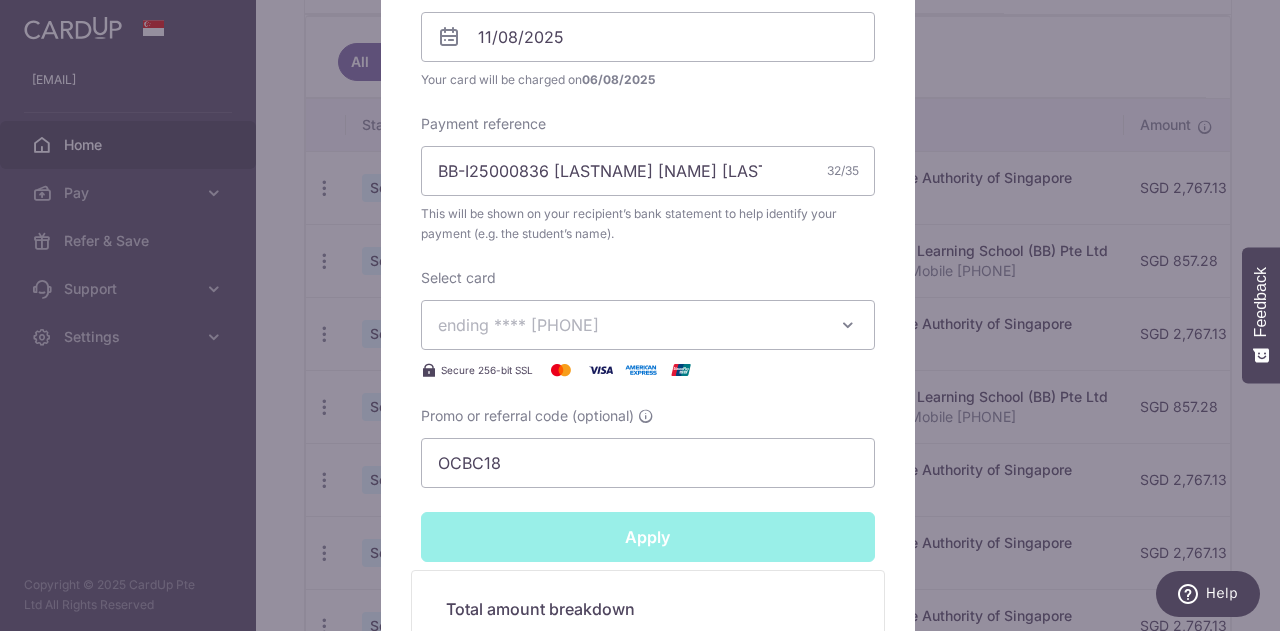 type on "Successfully Applied" 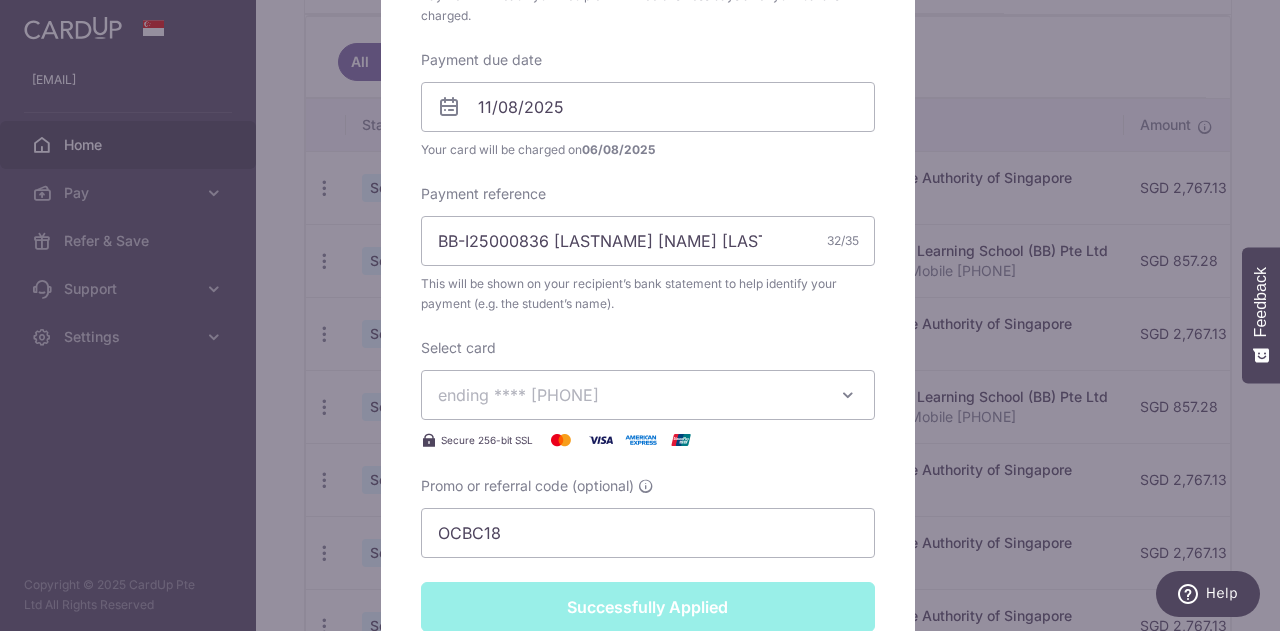 scroll, scrollTop: 740, scrollLeft: 0, axis: vertical 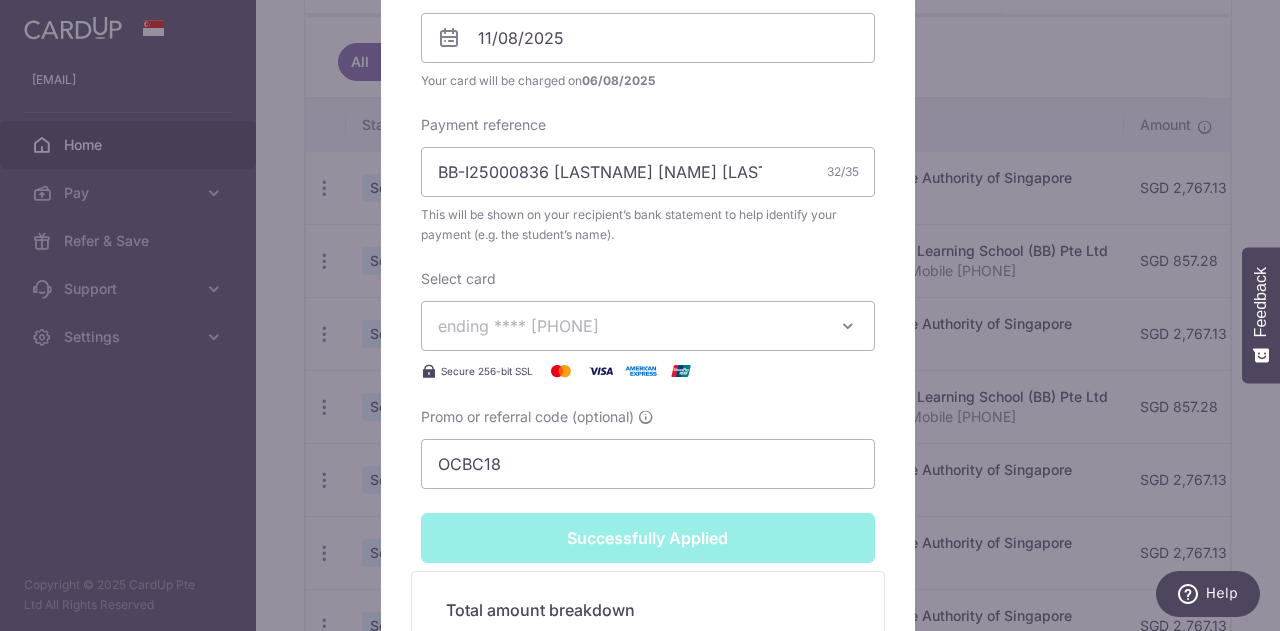 click on "Edit payment
By clicking apply,  you will make changes to all   payments to  Berries World of Learning School (BB) Pte Ltd  scheduled from
.
By clicking below, you confirm you are editing this payment to  Berries World of Learning School (BB) Pte Ltd  on
31/08/2025 .
Your payment is updated successfully" at bounding box center [640, 315] 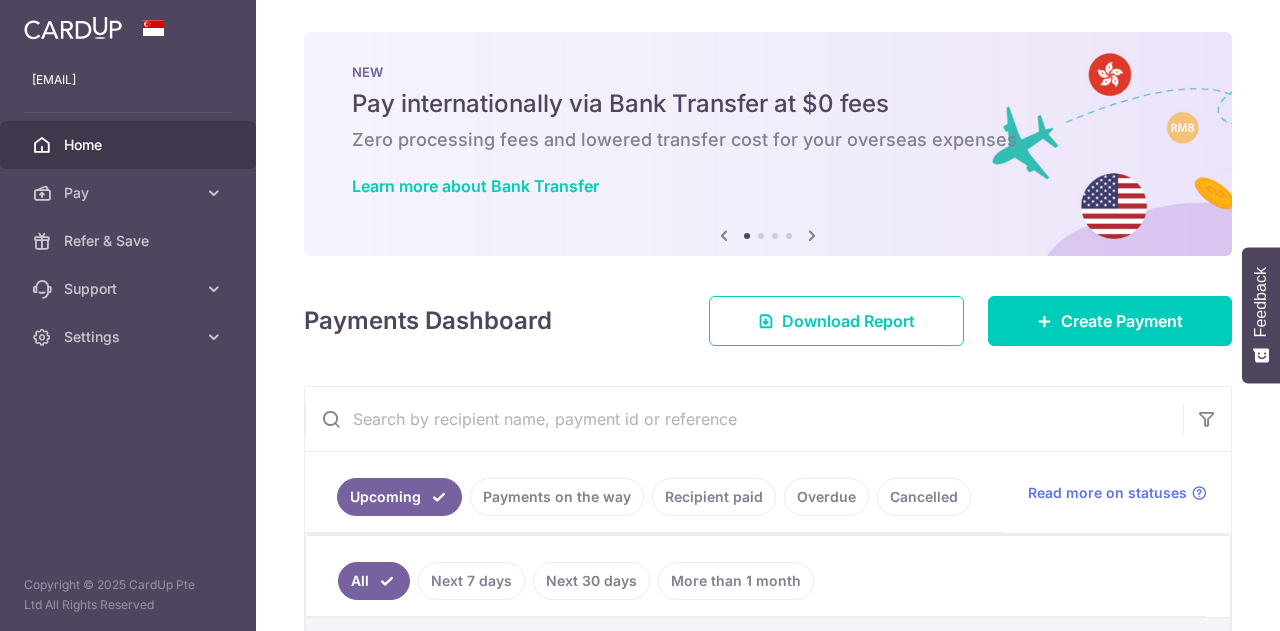 scroll, scrollTop: 0, scrollLeft: 0, axis: both 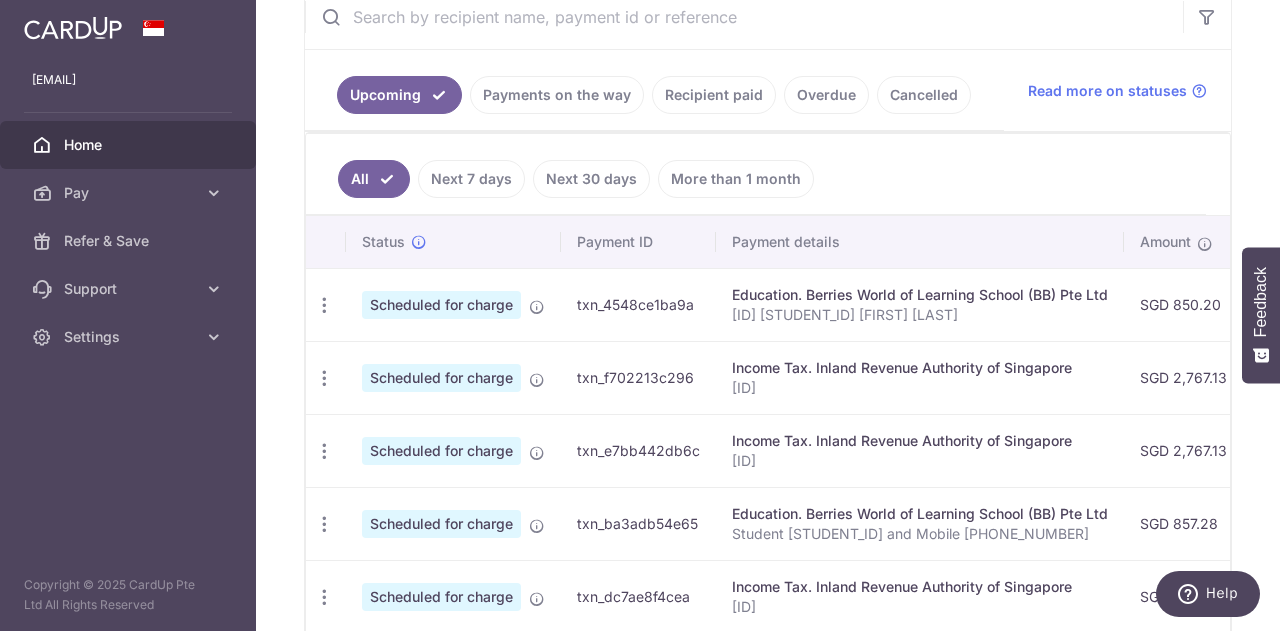 click on "Recipient paid" at bounding box center [714, 95] 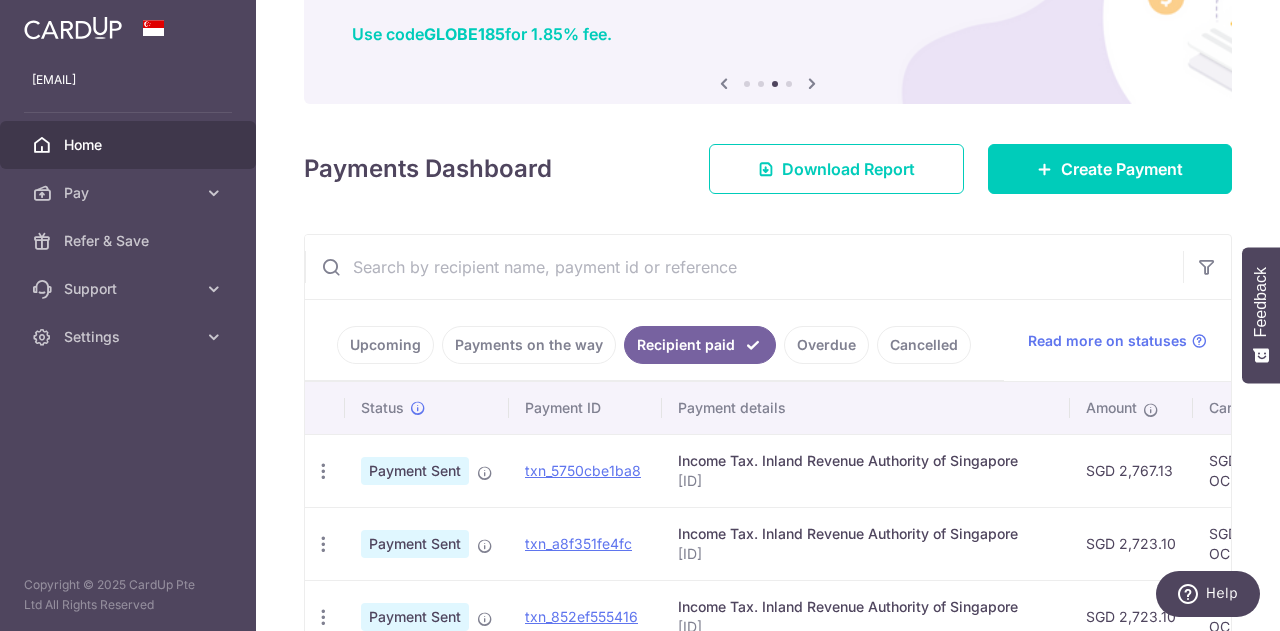 scroll, scrollTop: 402, scrollLeft: 0, axis: vertical 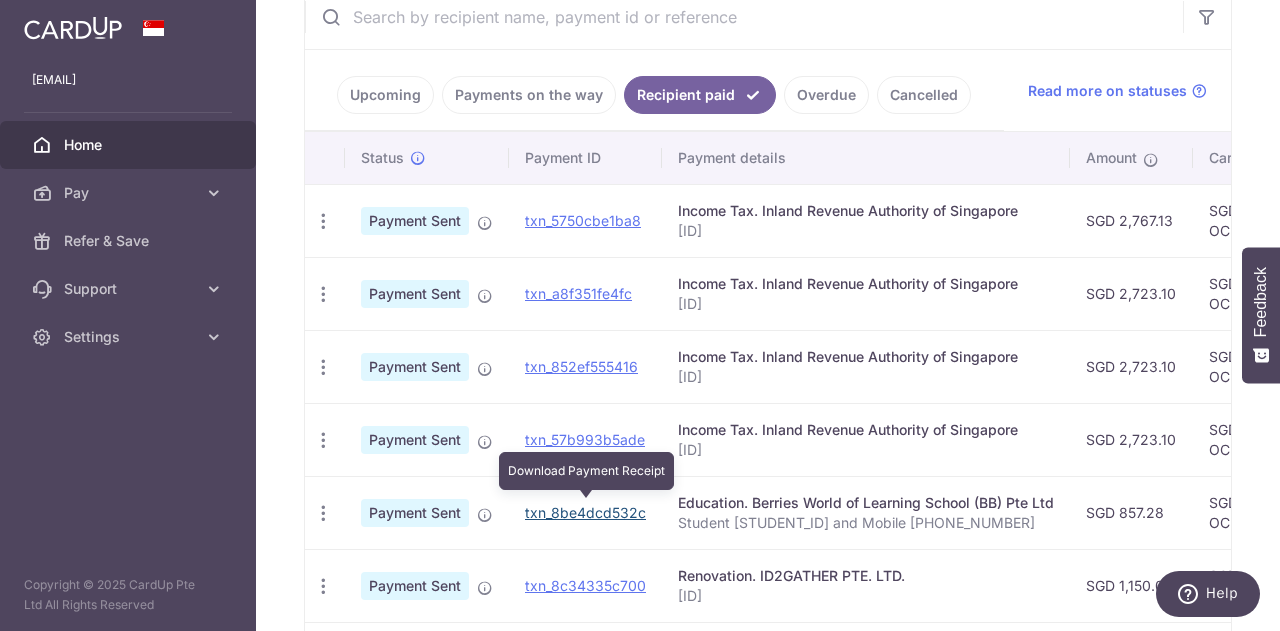 click on "txn_8be4dcd532c" at bounding box center [585, 512] 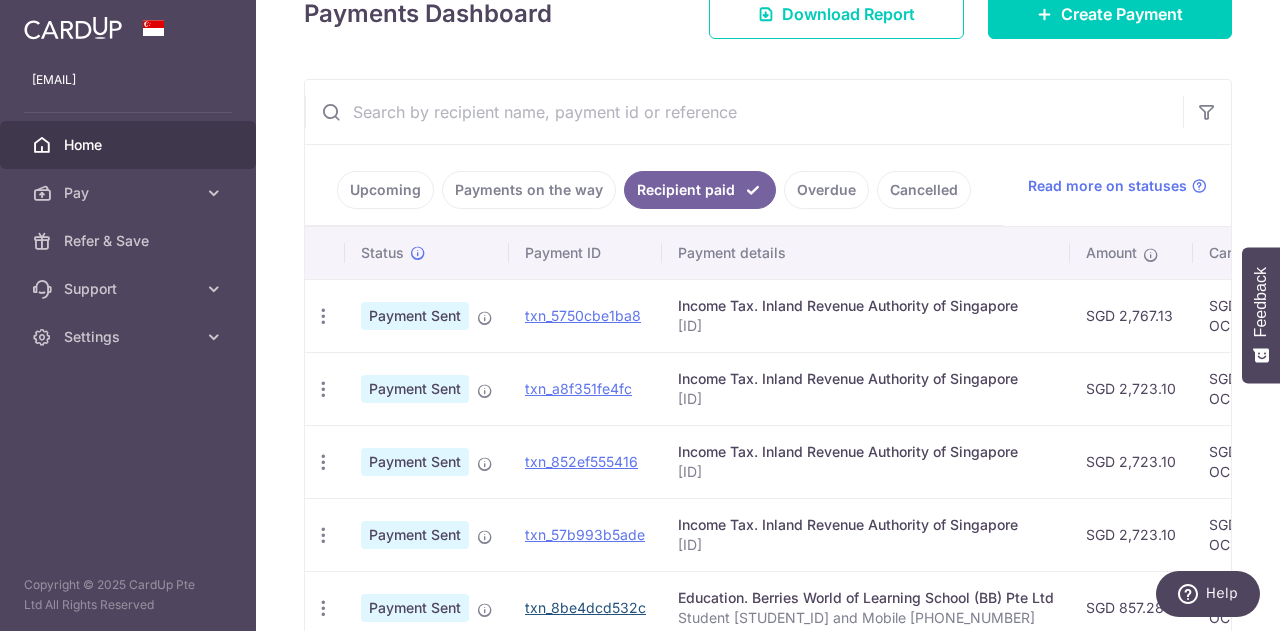 scroll, scrollTop: 266, scrollLeft: 0, axis: vertical 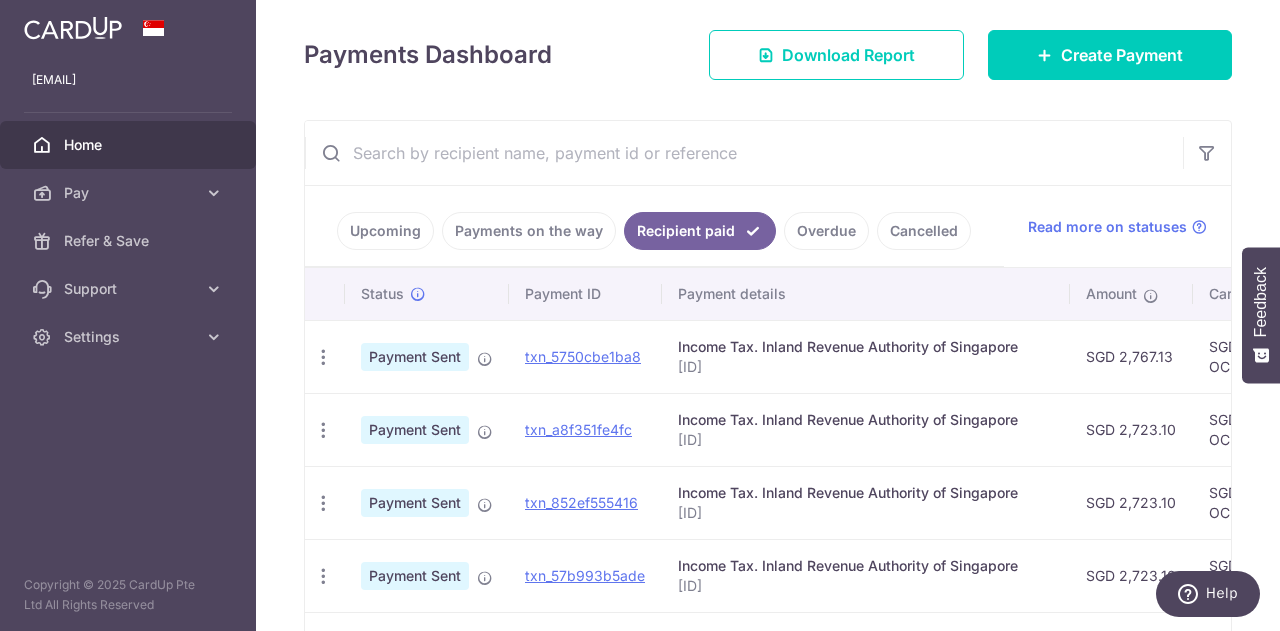 click on "Upcoming" at bounding box center [385, 231] 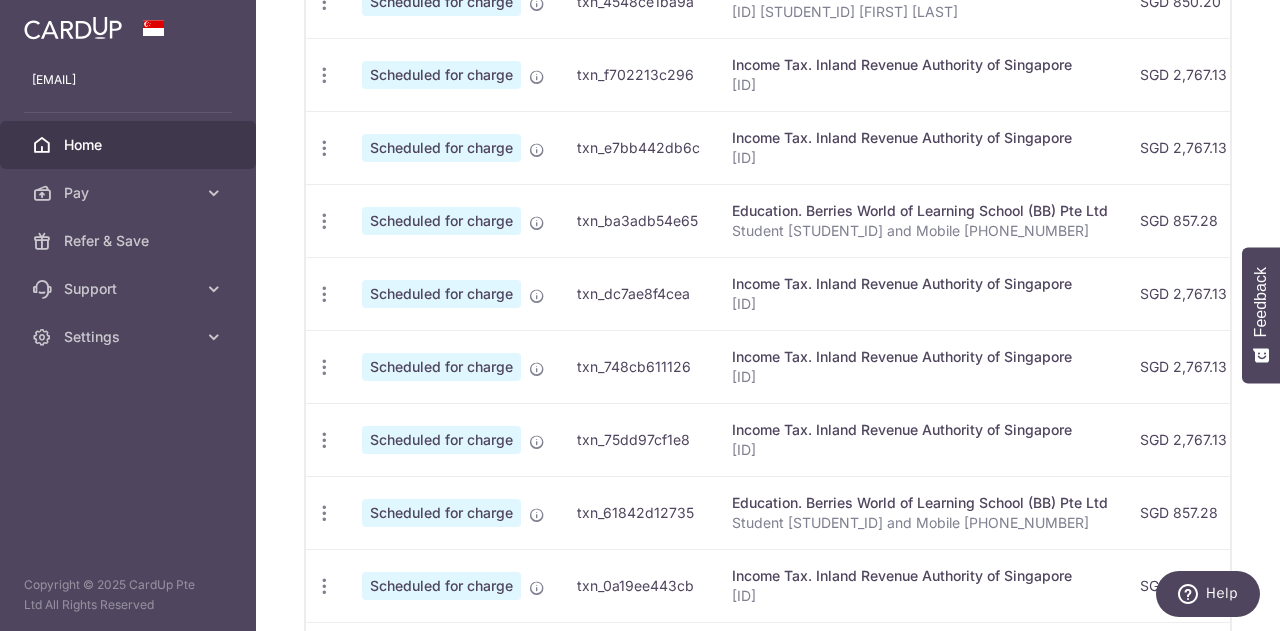 scroll, scrollTop: 775, scrollLeft: 0, axis: vertical 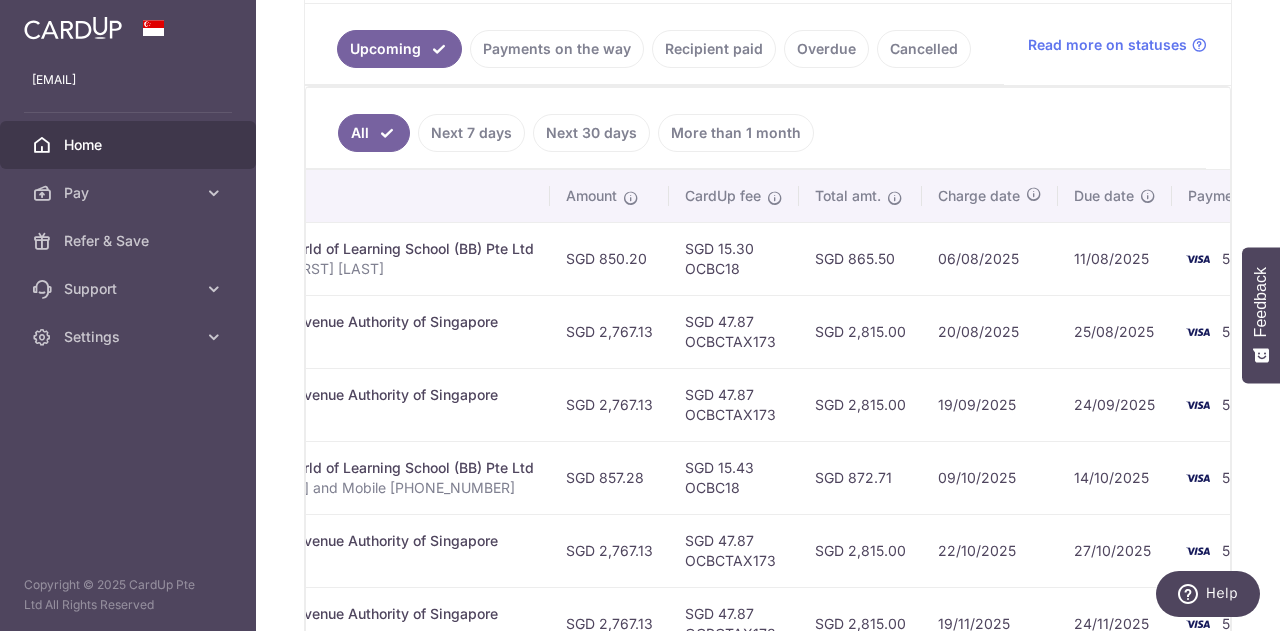 click on "Recipient paid" at bounding box center (714, 49) 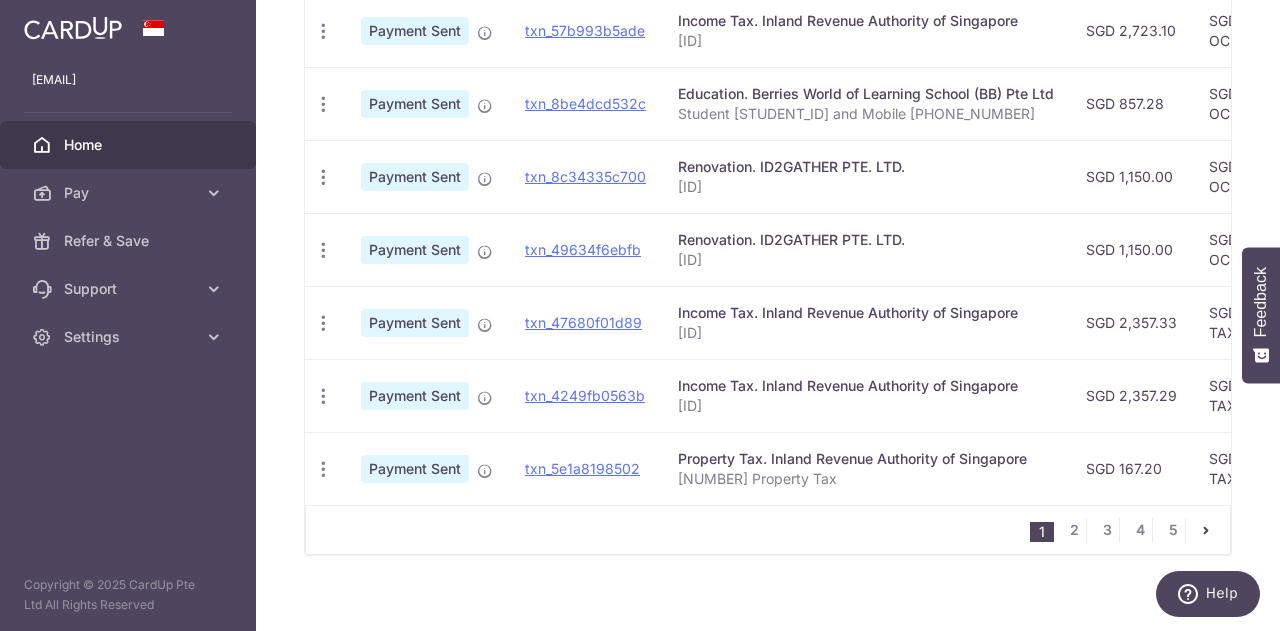scroll, scrollTop: 813, scrollLeft: 0, axis: vertical 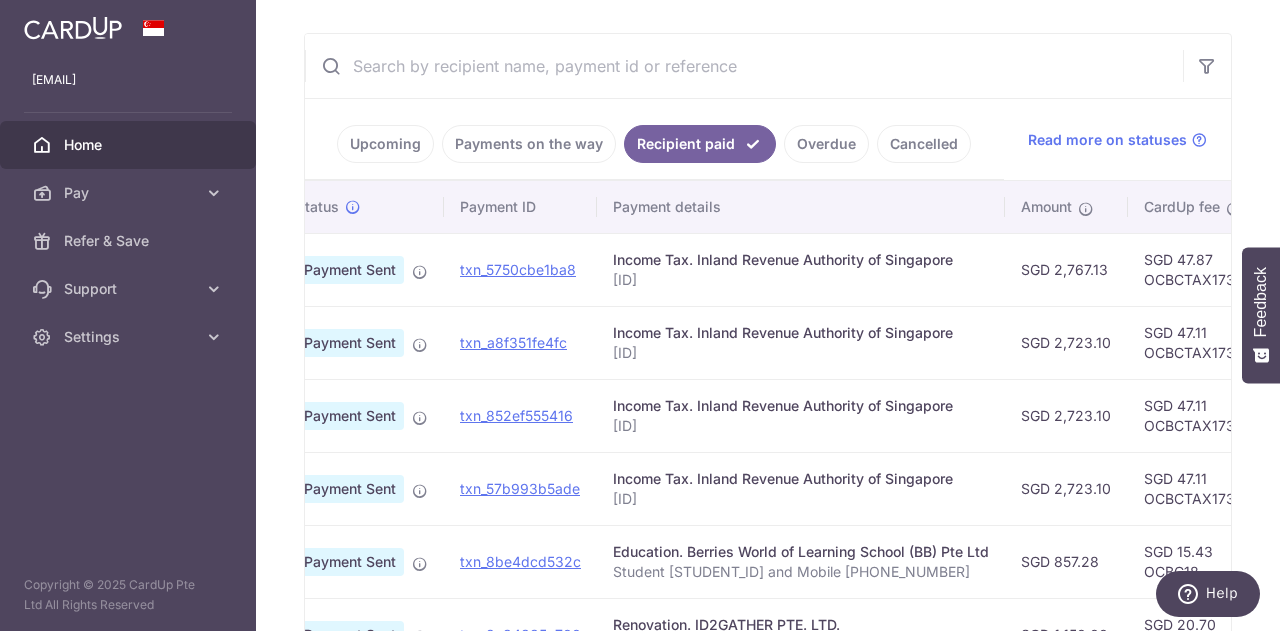 click on "Upcoming" at bounding box center (385, 144) 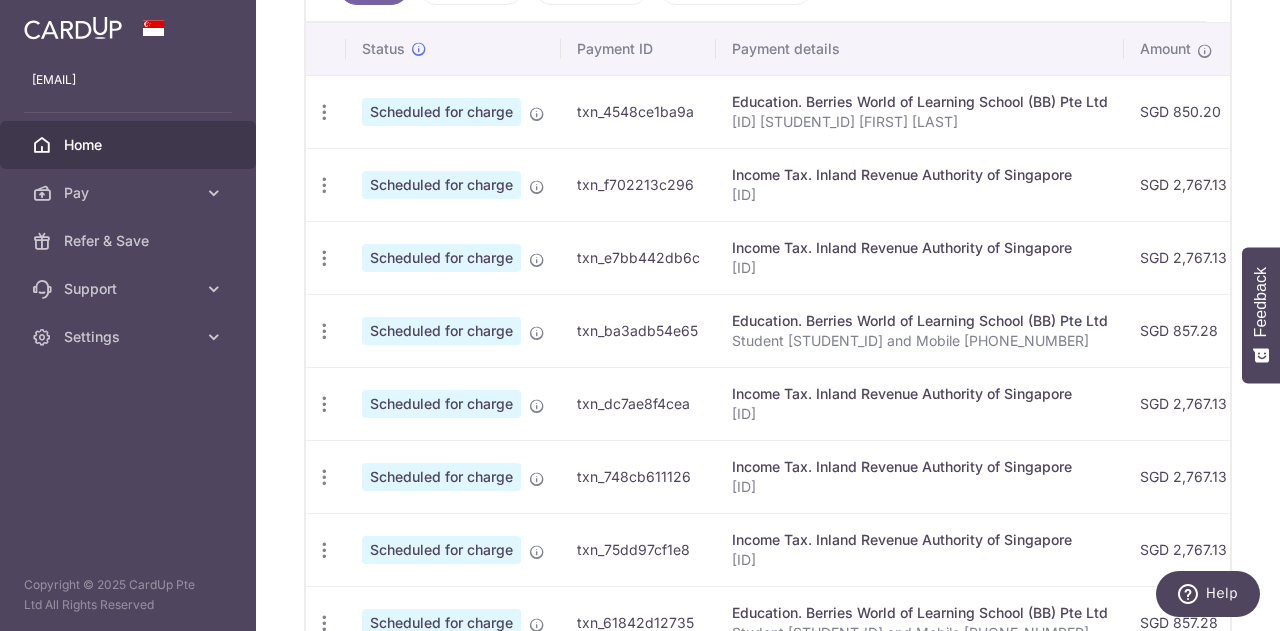 scroll, scrollTop: 594, scrollLeft: 0, axis: vertical 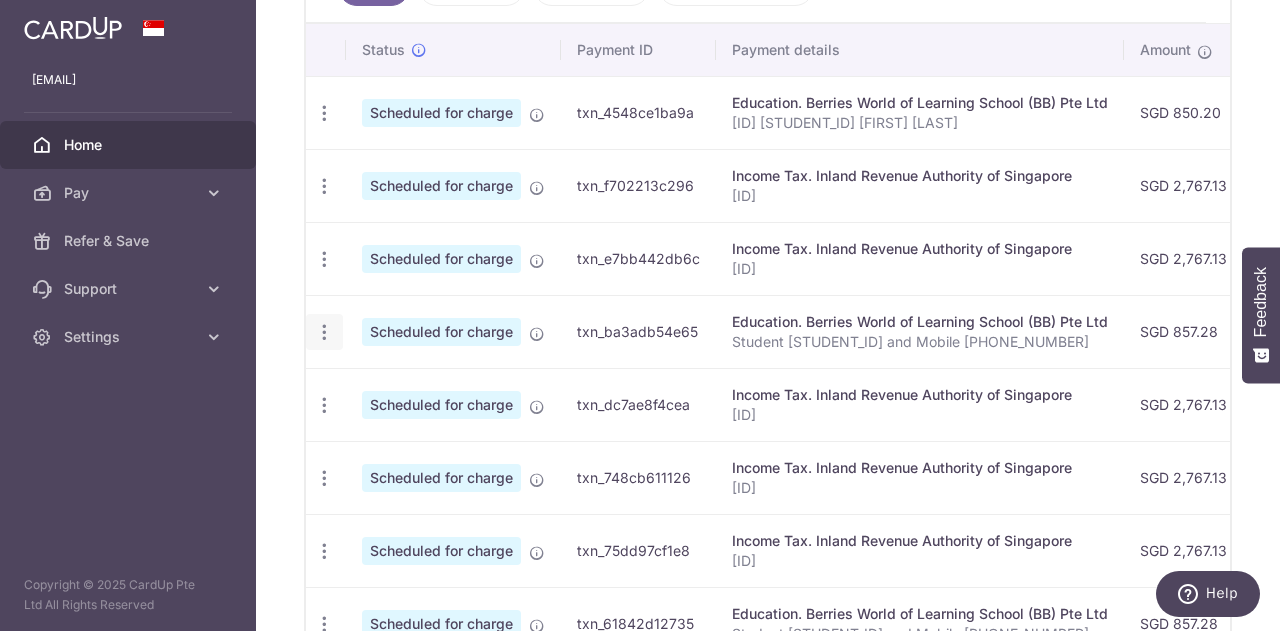 click at bounding box center [324, 113] 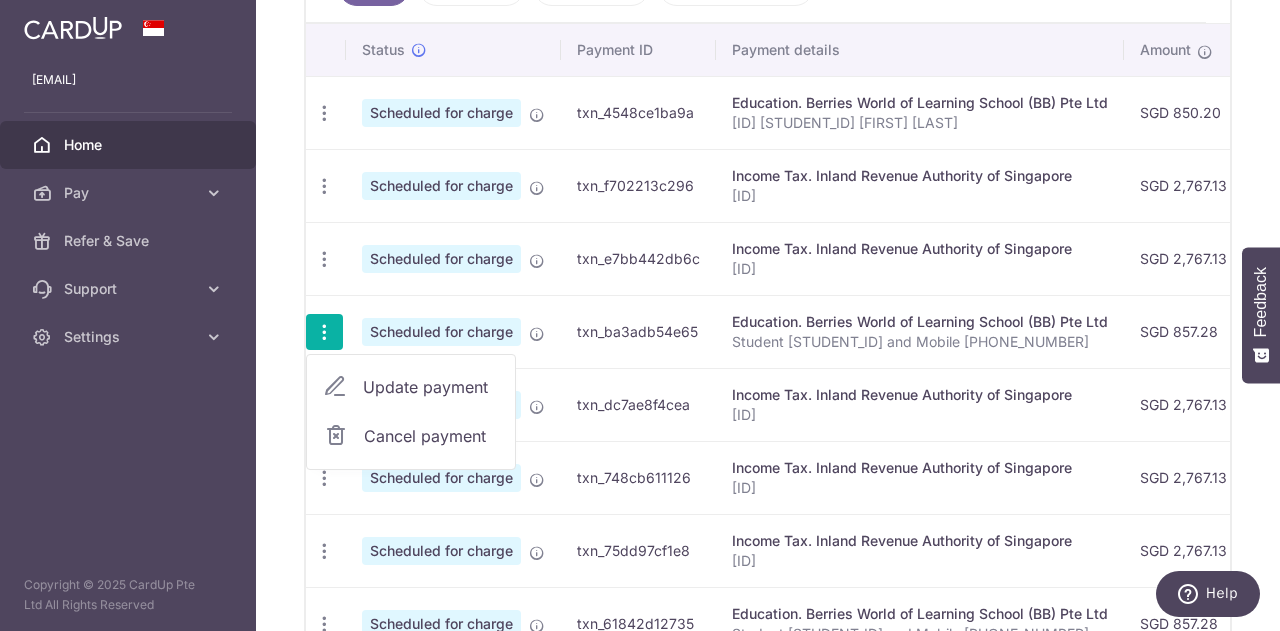 click on "Update payment" at bounding box center (431, 387) 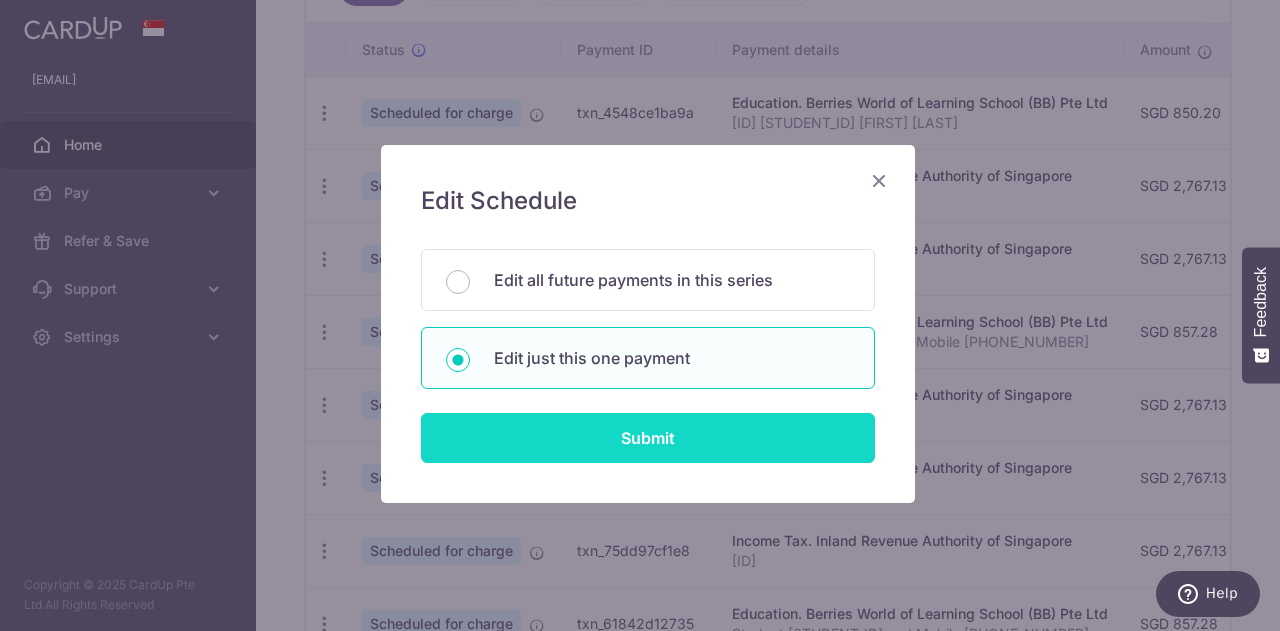 click on "Submit" at bounding box center (648, 438) 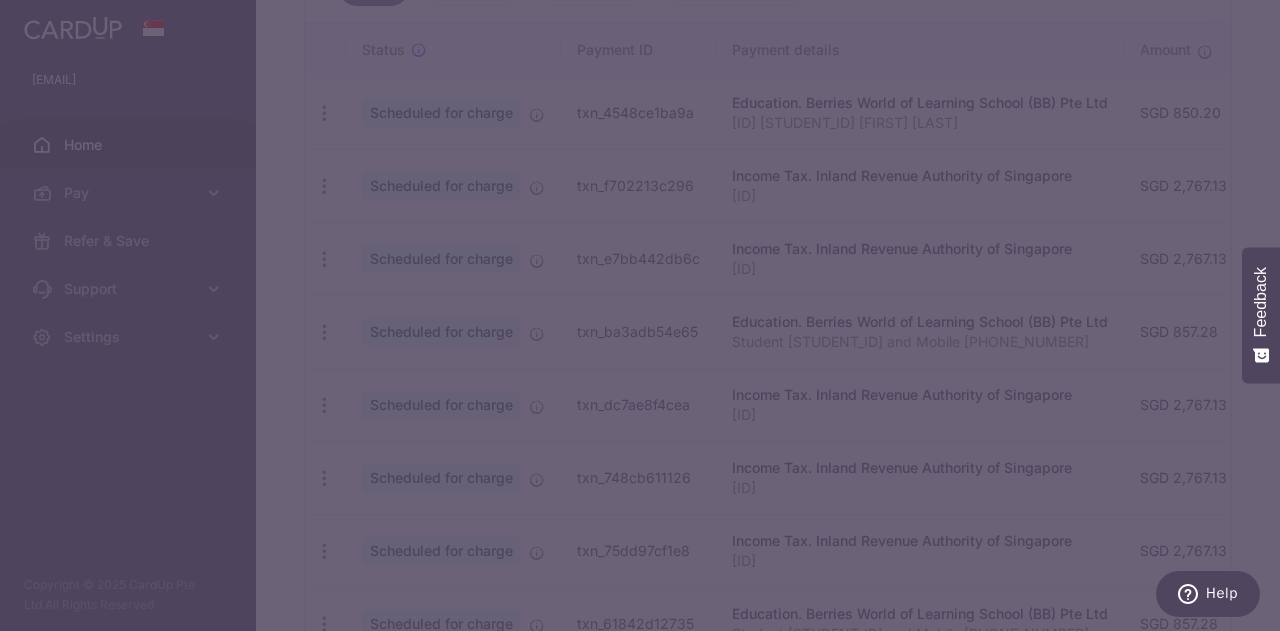 type on "OCBC18" 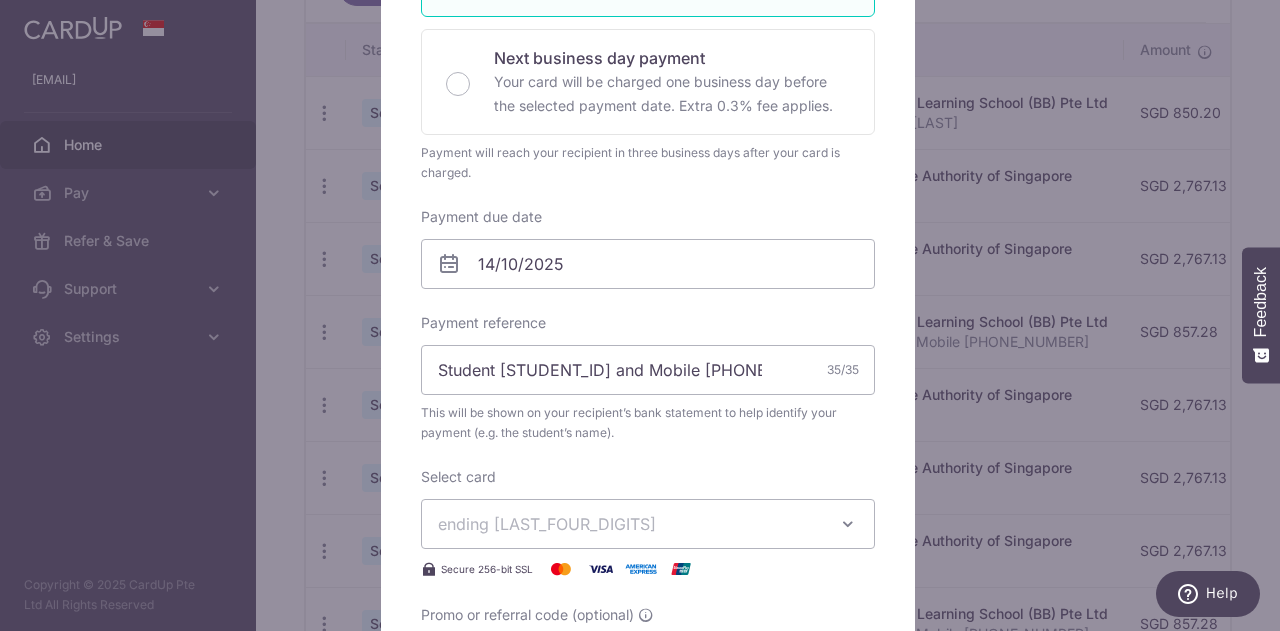 scroll, scrollTop: 445, scrollLeft: 0, axis: vertical 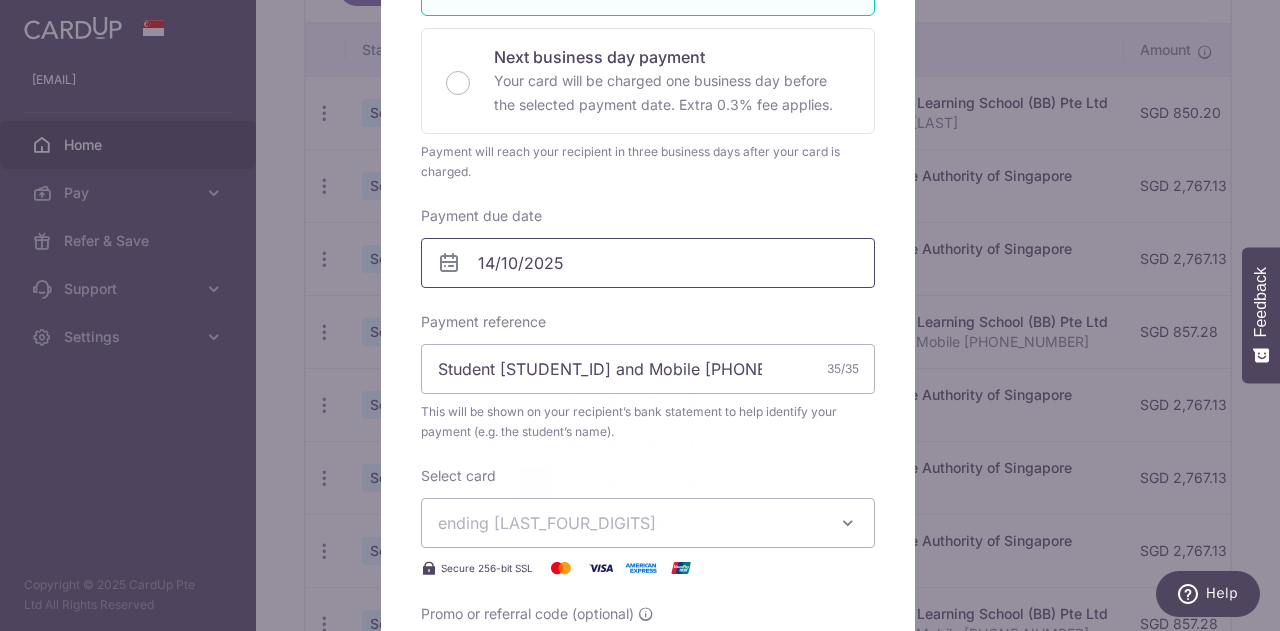click on "14/10/2025" at bounding box center (648, 263) 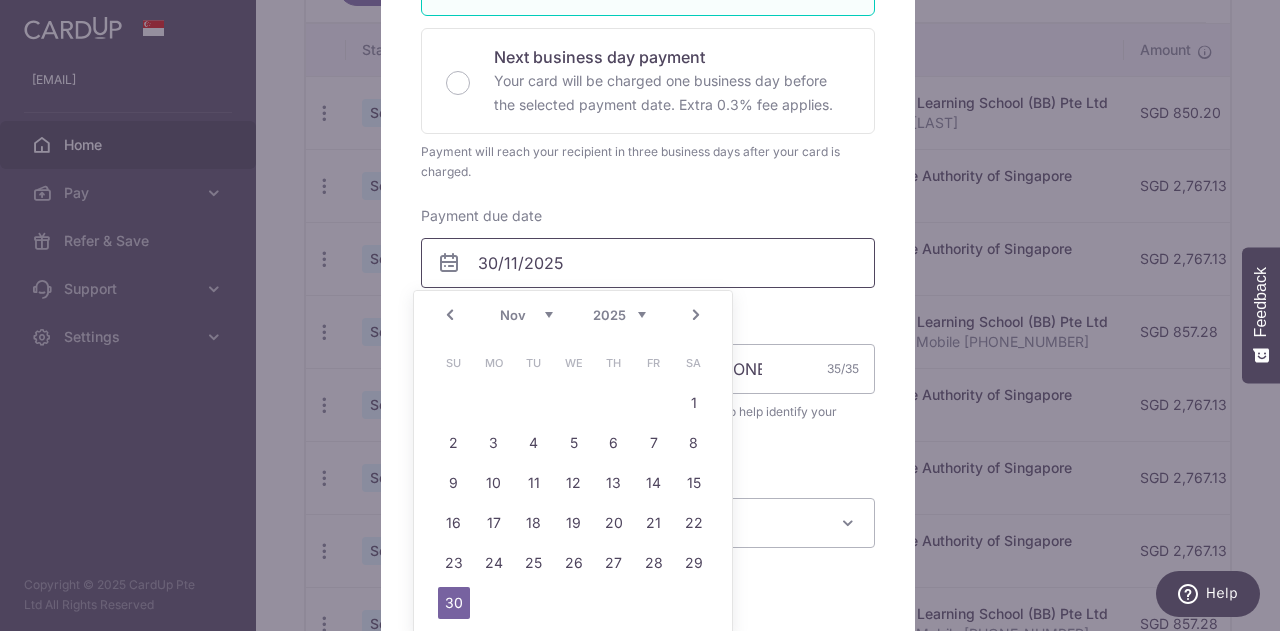 type on "30/11/2025" 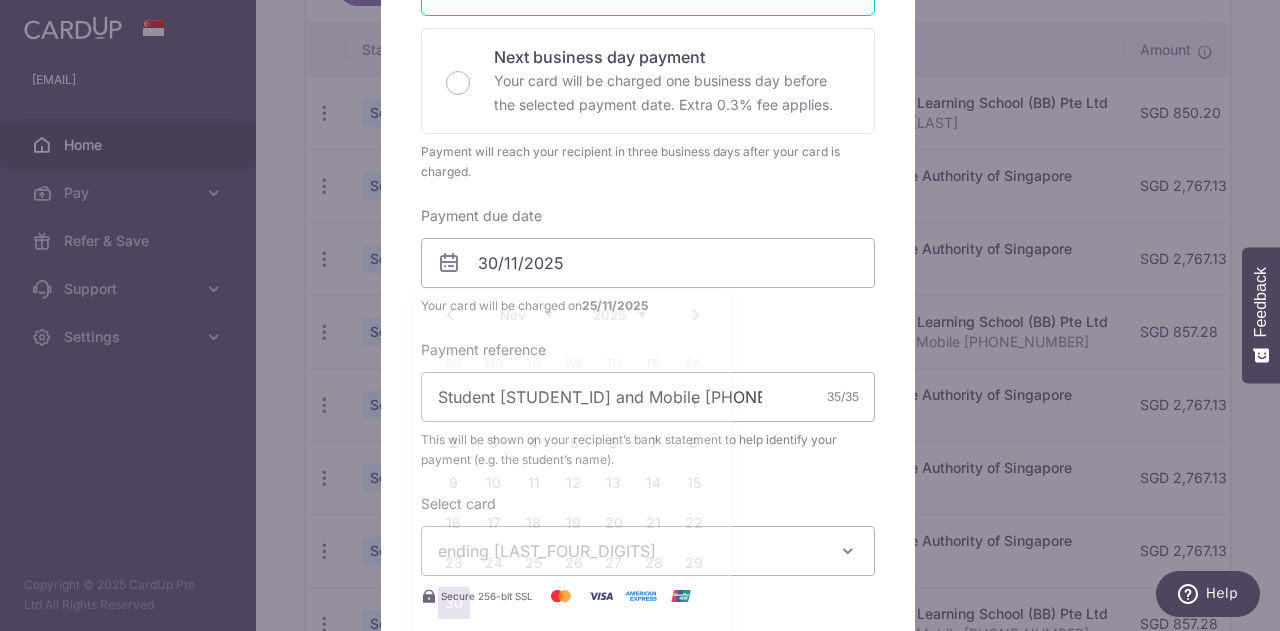 click on "Payment reference
Student B250026 and Mobile 97633480
35/35
This will be shown on your recipient’s bank statement to help identify your payment (e.g. the student’s name)." at bounding box center (648, 405) 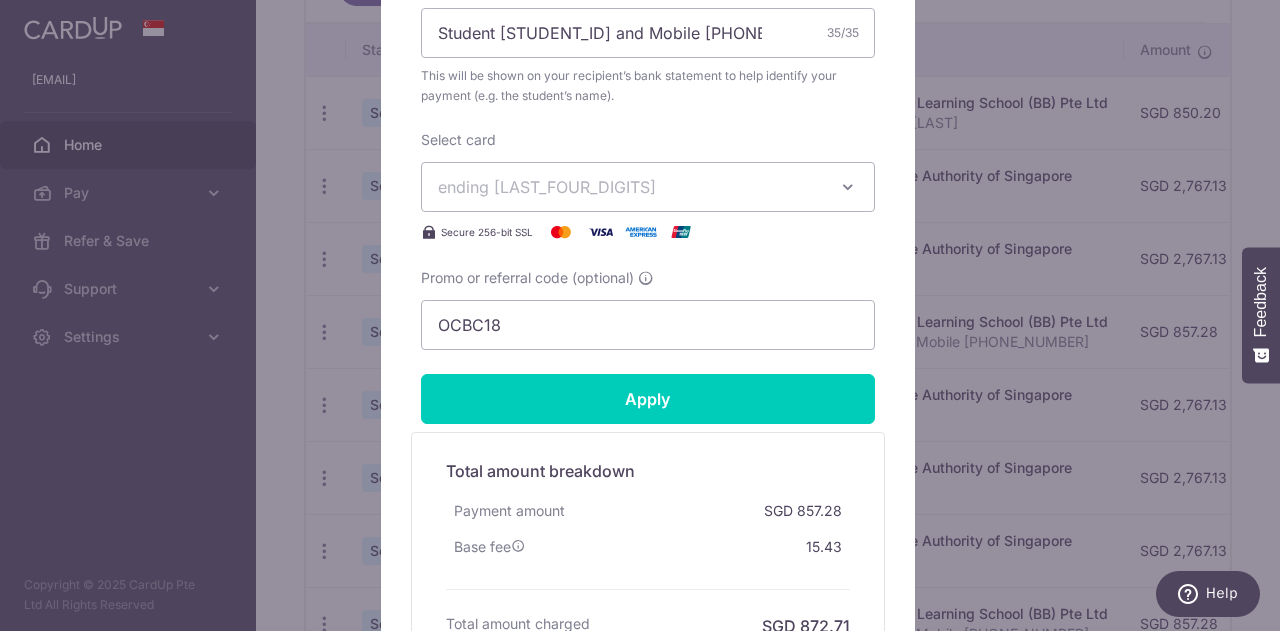 scroll, scrollTop: 817, scrollLeft: 0, axis: vertical 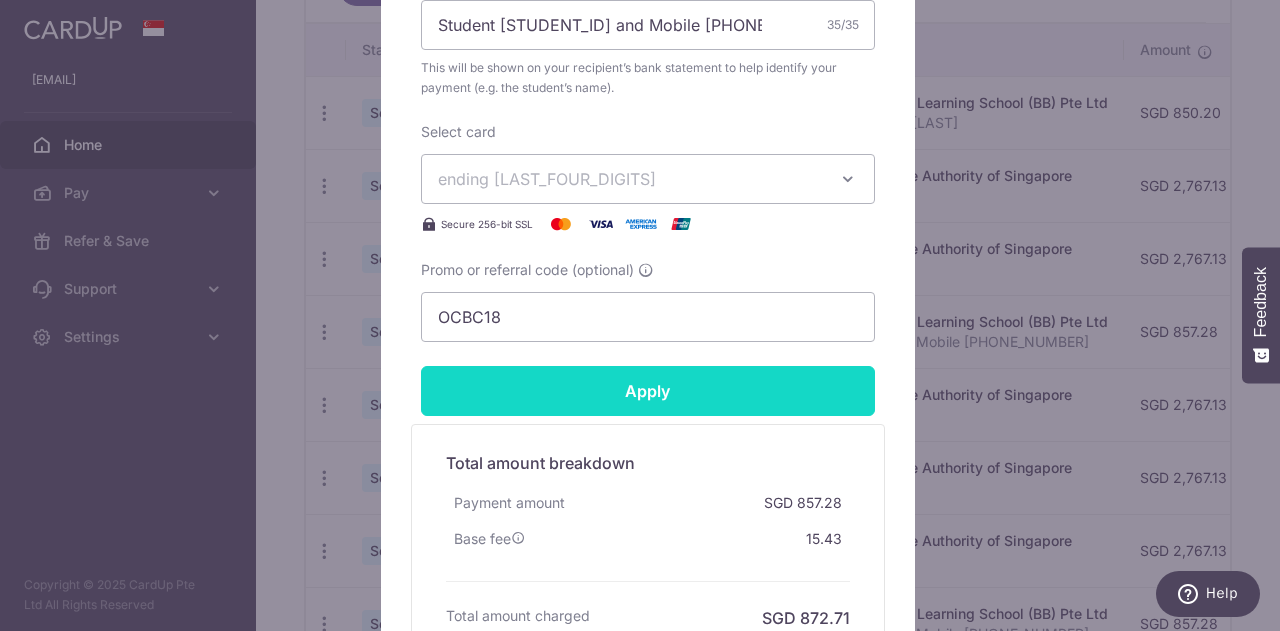 click on "Apply" at bounding box center [648, 391] 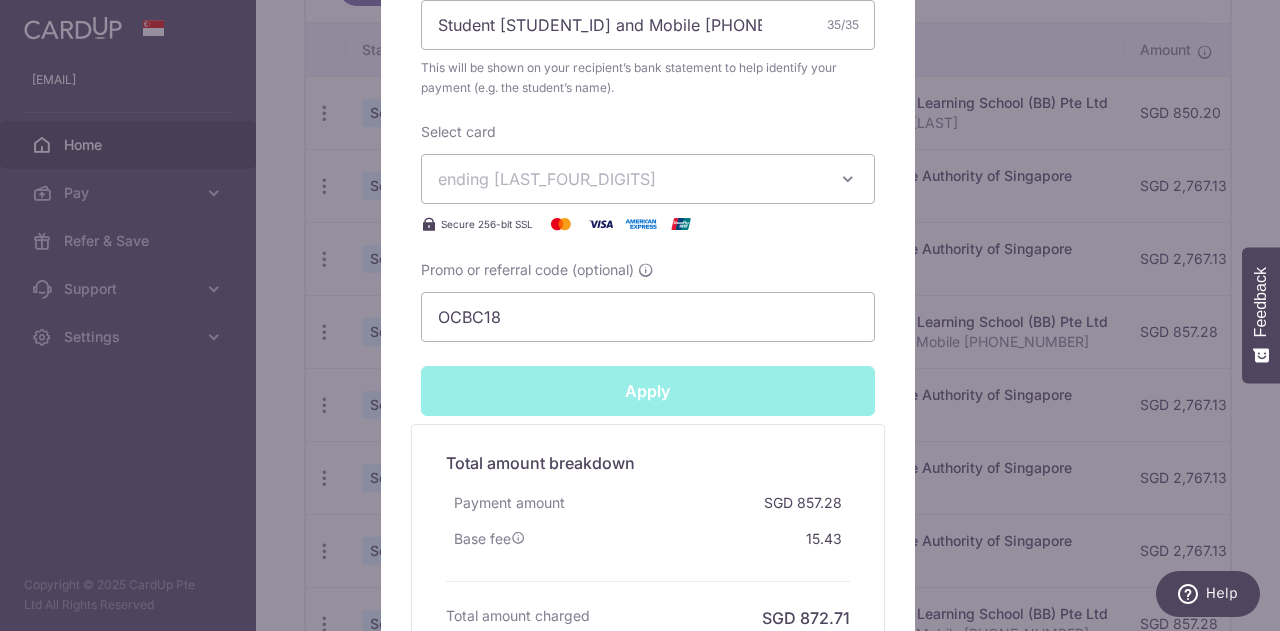 type on "Successfully Applied" 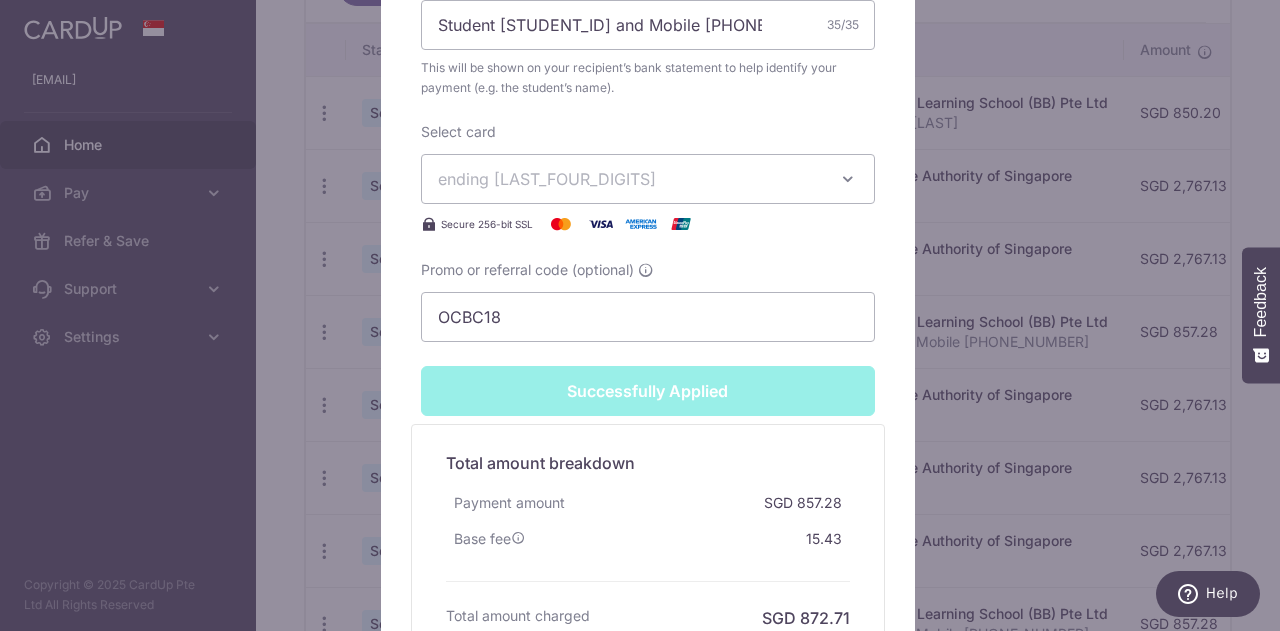 scroll, scrollTop: 886, scrollLeft: 0, axis: vertical 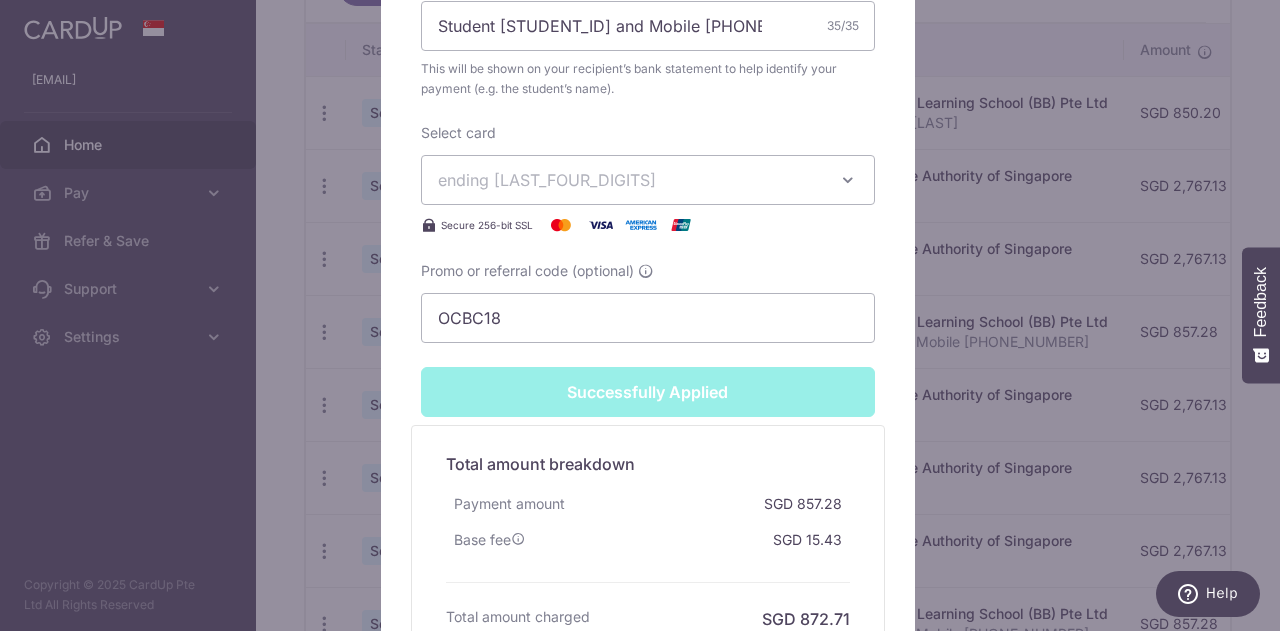 click on "Edit payment
By clicking apply,  you will make changes to all   payments to  Berries World of Learning School (BB) Pte Ltd  scheduled from
.
By clicking below, you confirm you are editing this payment to  Berries World of Learning School (BB) Pte Ltd  on
14/10/2025 .
Your payment is updated successfully" at bounding box center [640, 315] 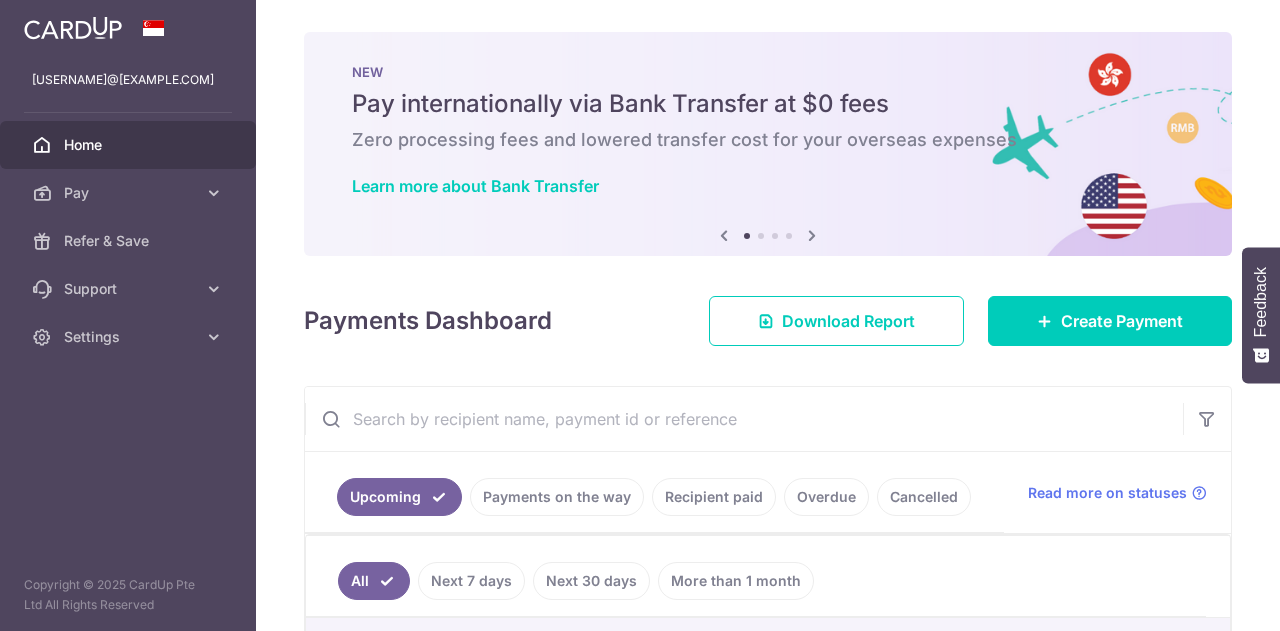 scroll, scrollTop: 0, scrollLeft: 0, axis: both 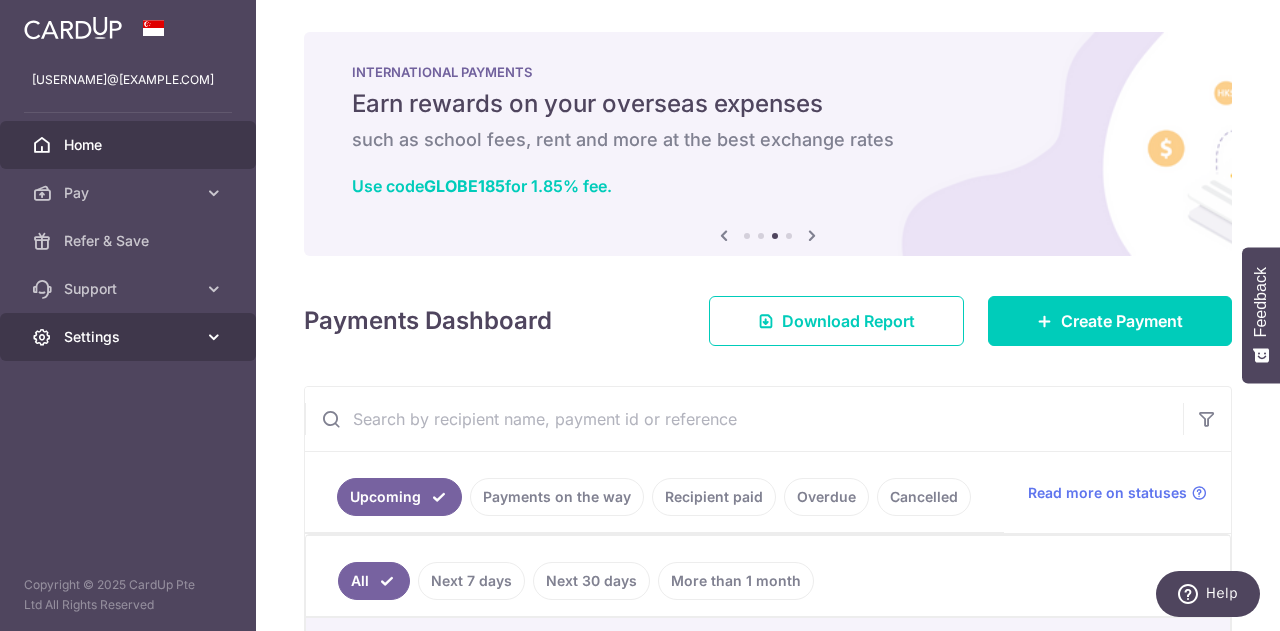 click on "Settings" at bounding box center [130, 337] 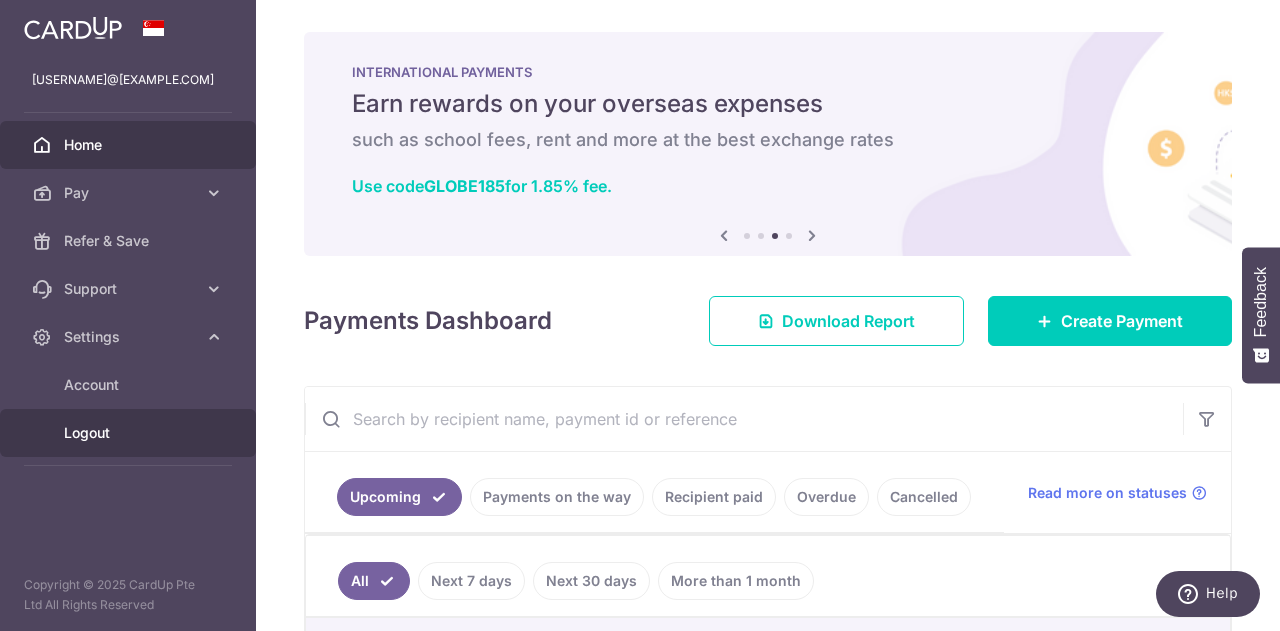 click on "Logout" at bounding box center [130, 433] 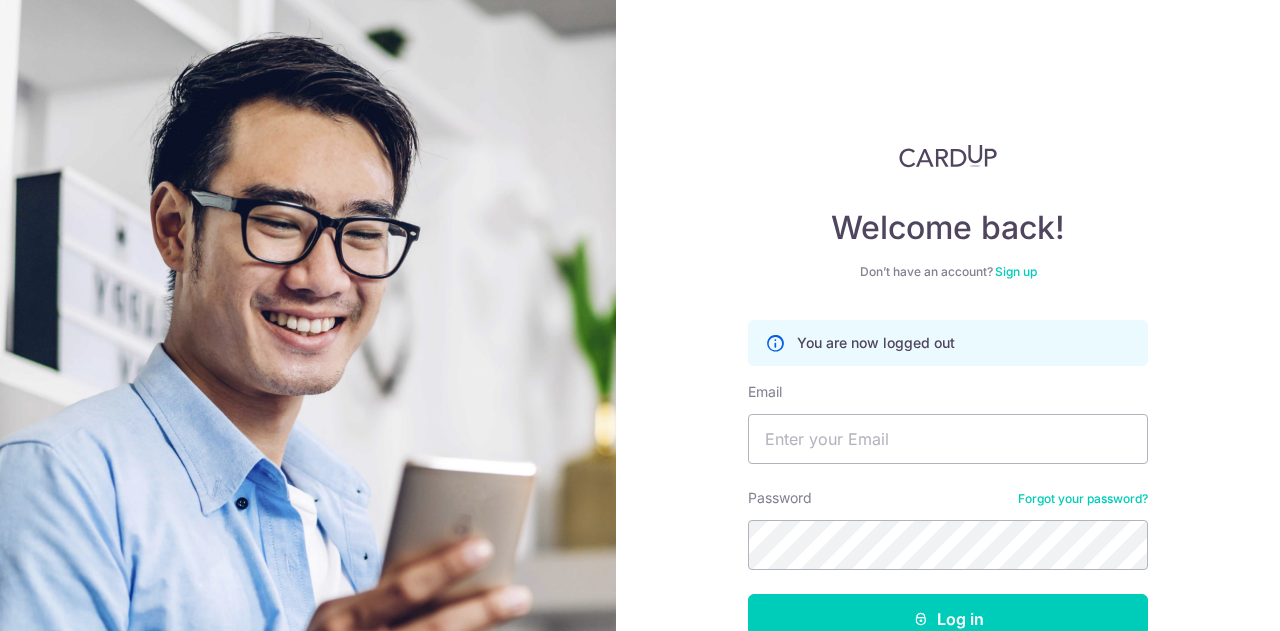 scroll, scrollTop: 0, scrollLeft: 0, axis: both 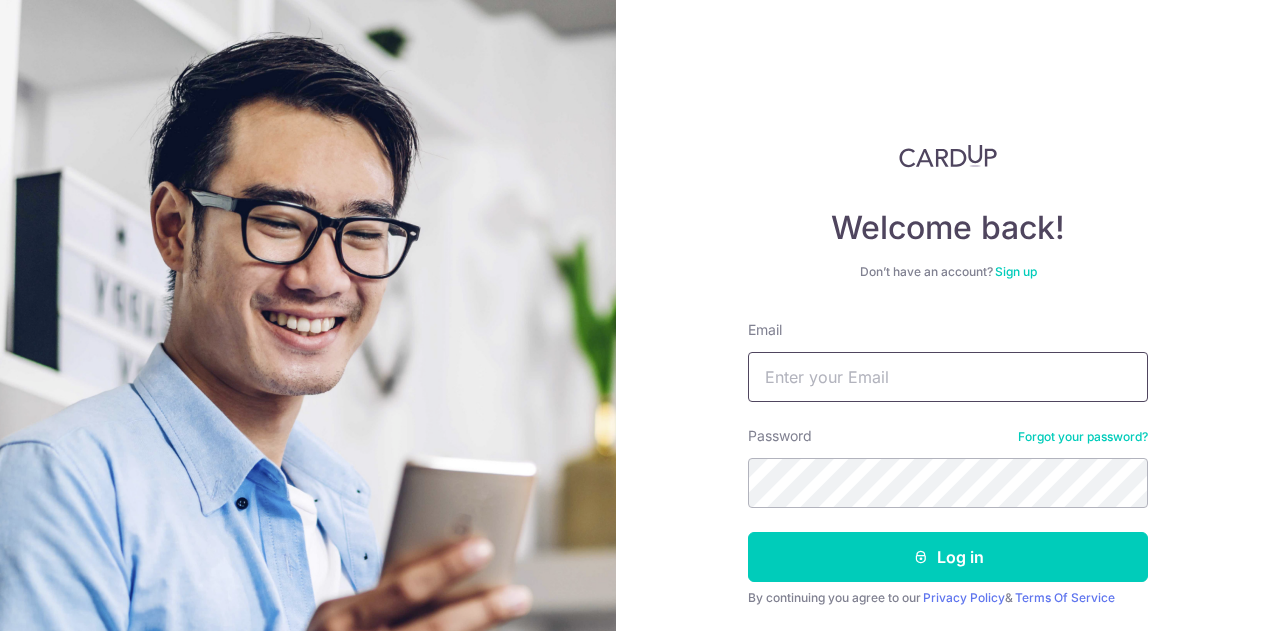 click on "Email" at bounding box center [948, 377] 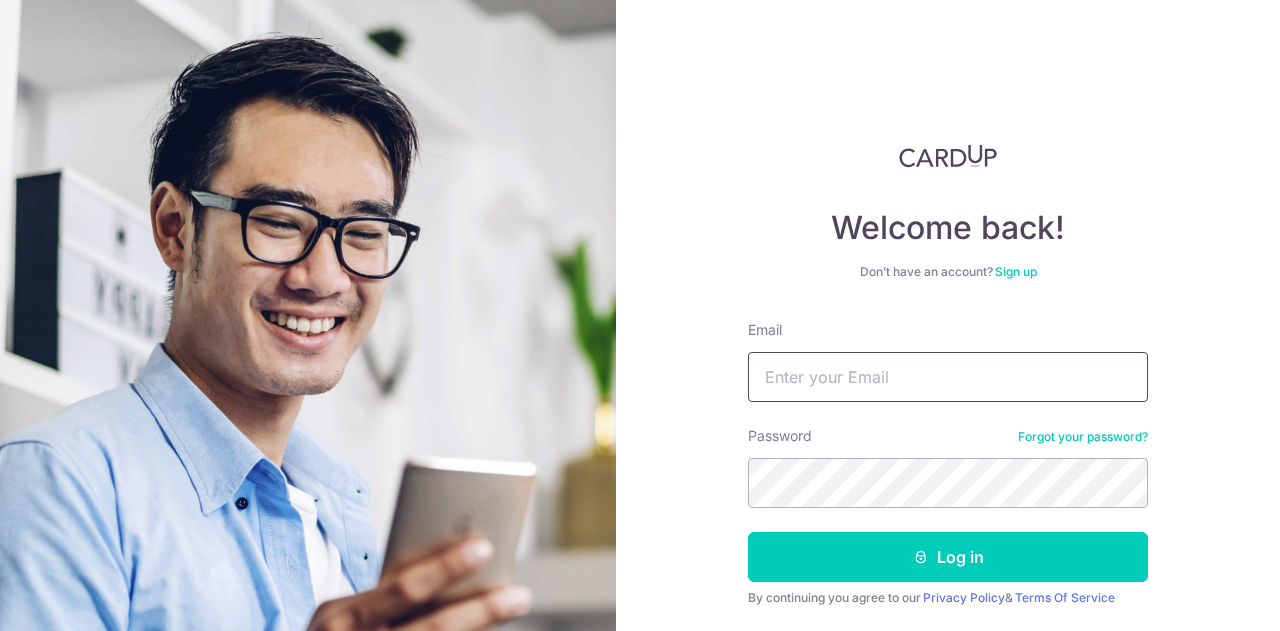 type on "[EMAIL]" 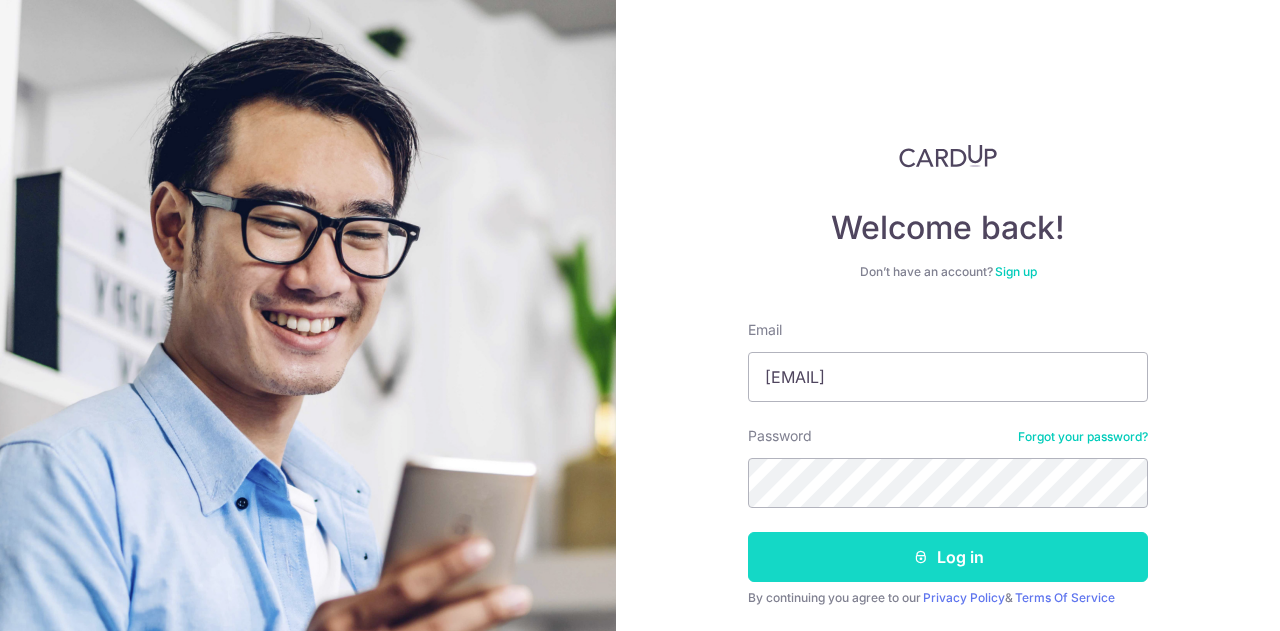 click on "Log in" at bounding box center (948, 557) 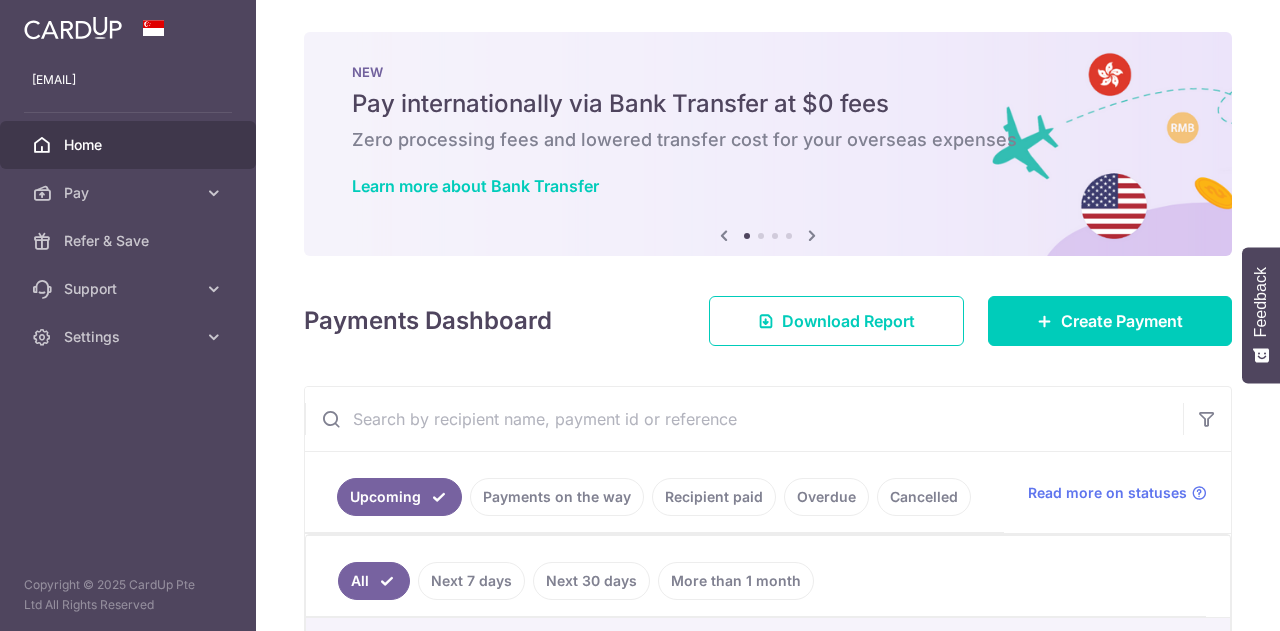 scroll, scrollTop: 0, scrollLeft: 0, axis: both 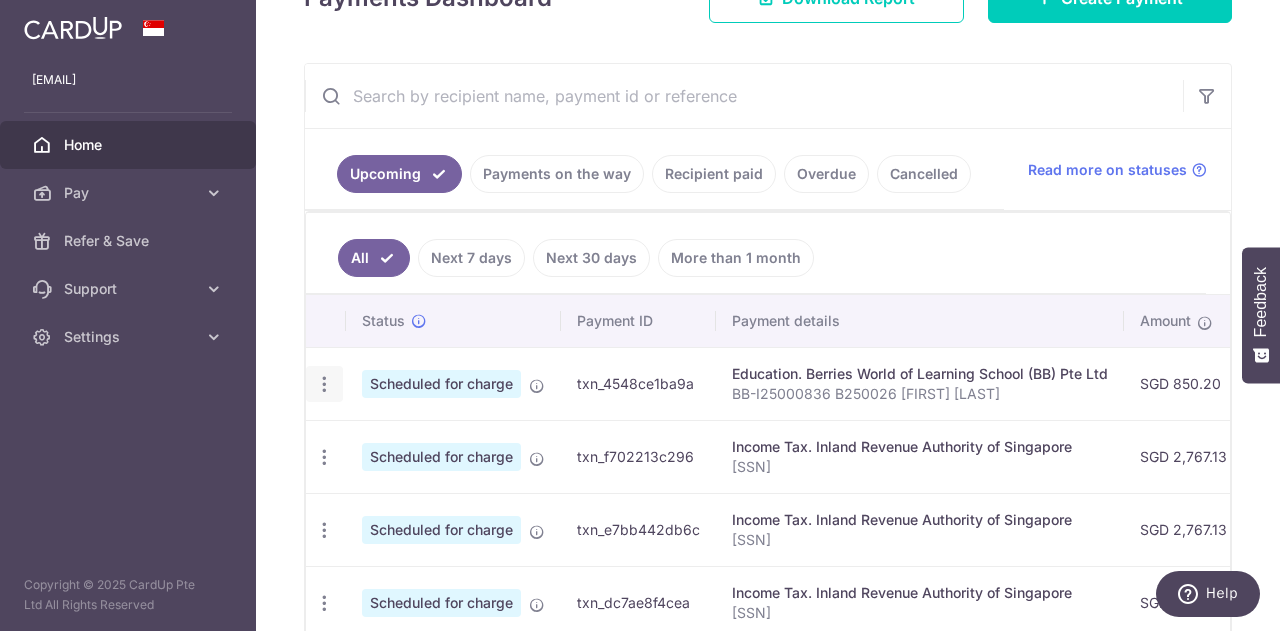 click at bounding box center (324, 384) 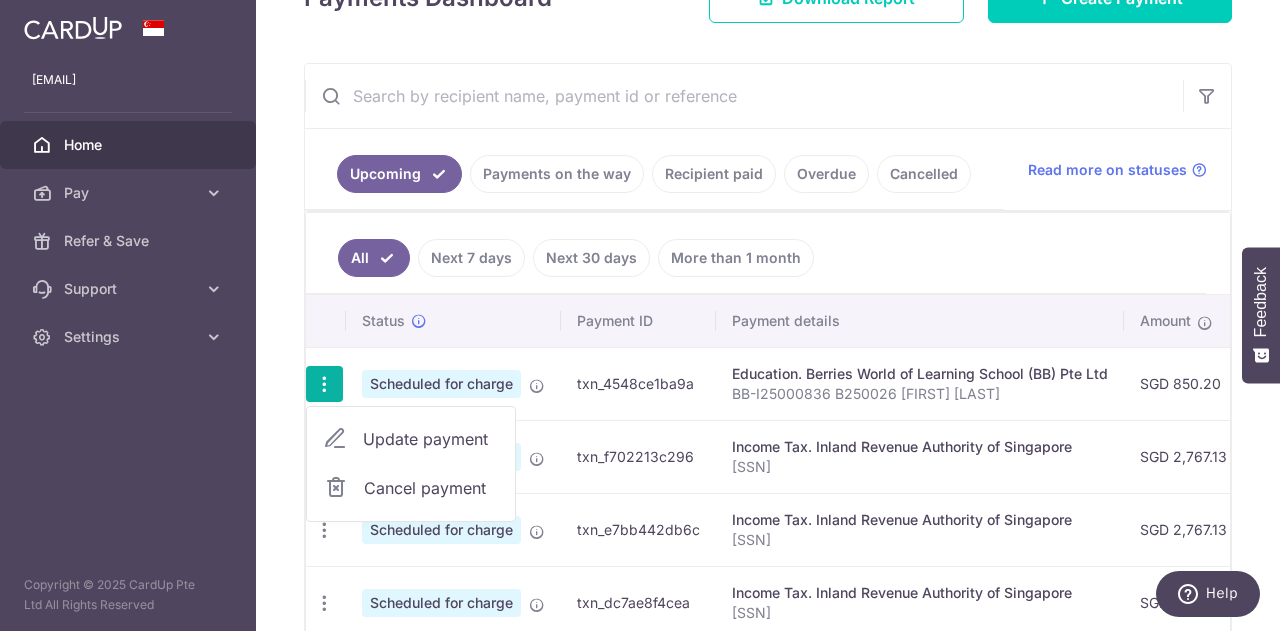 click on "Update payment" at bounding box center [431, 439] 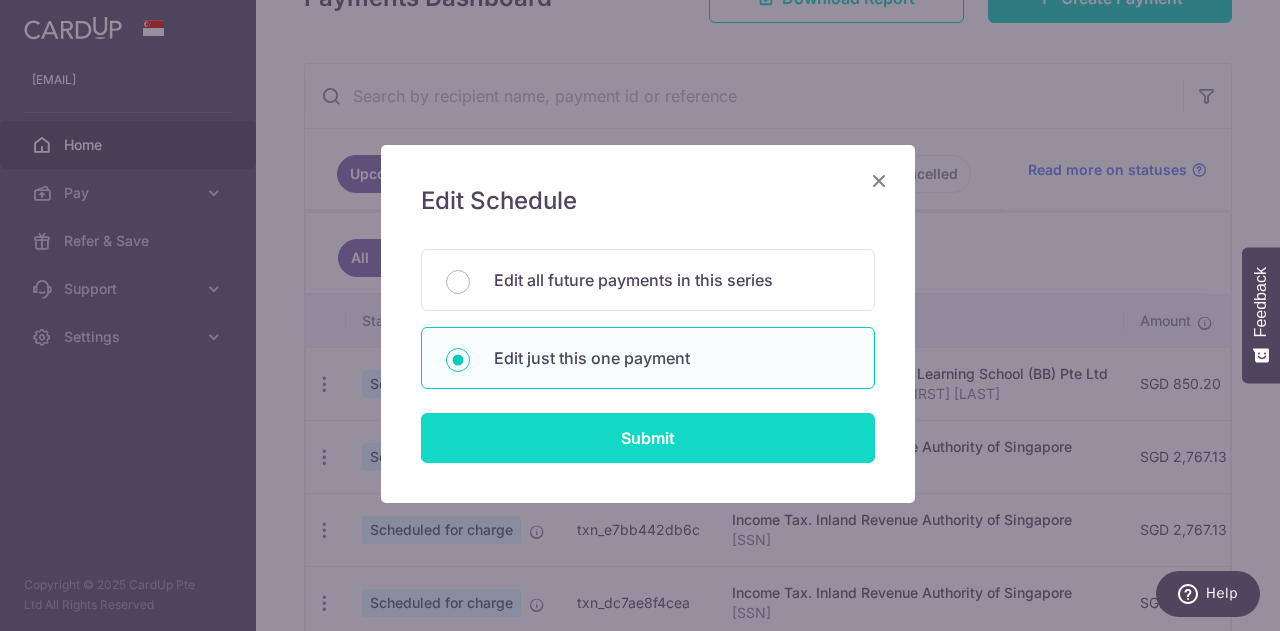 click on "Submit" at bounding box center (648, 438) 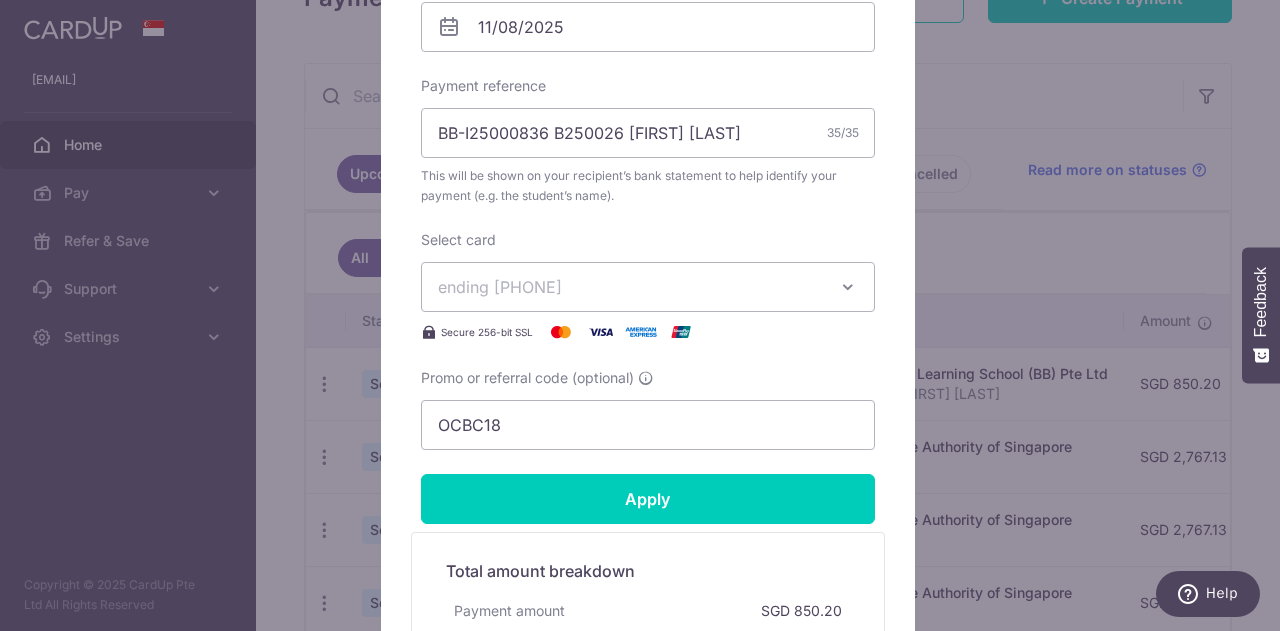 scroll, scrollTop: 685, scrollLeft: 0, axis: vertical 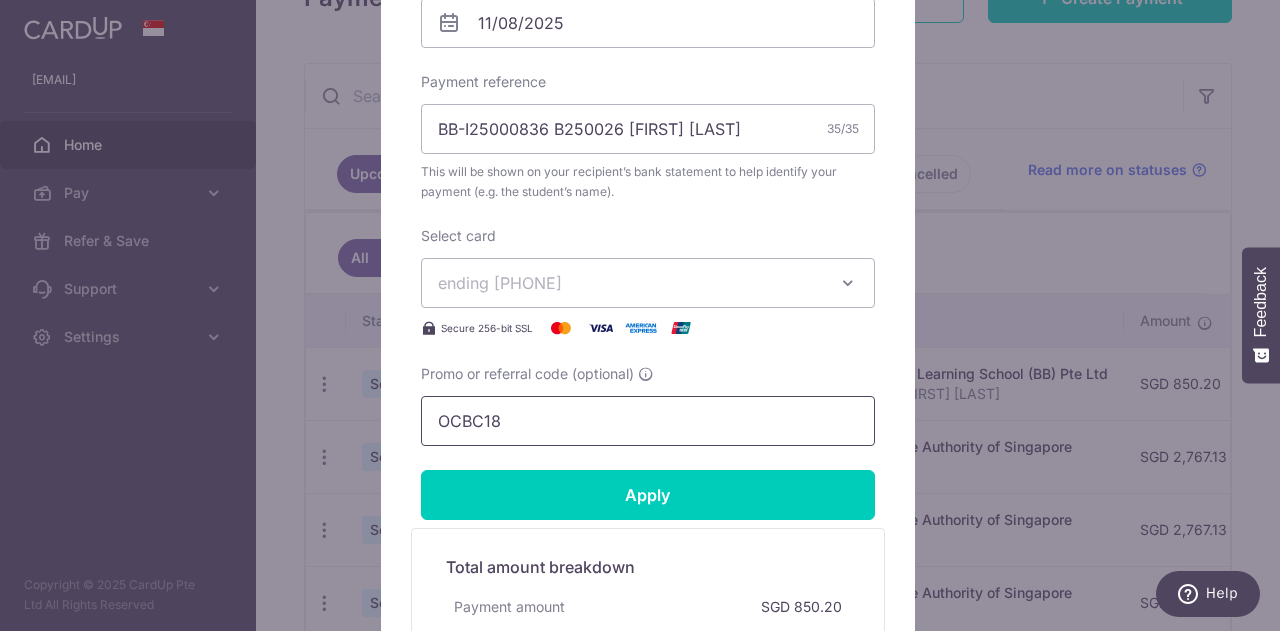 drag, startPoint x: 515, startPoint y: 409, endPoint x: 400, endPoint y: 401, distance: 115.27792 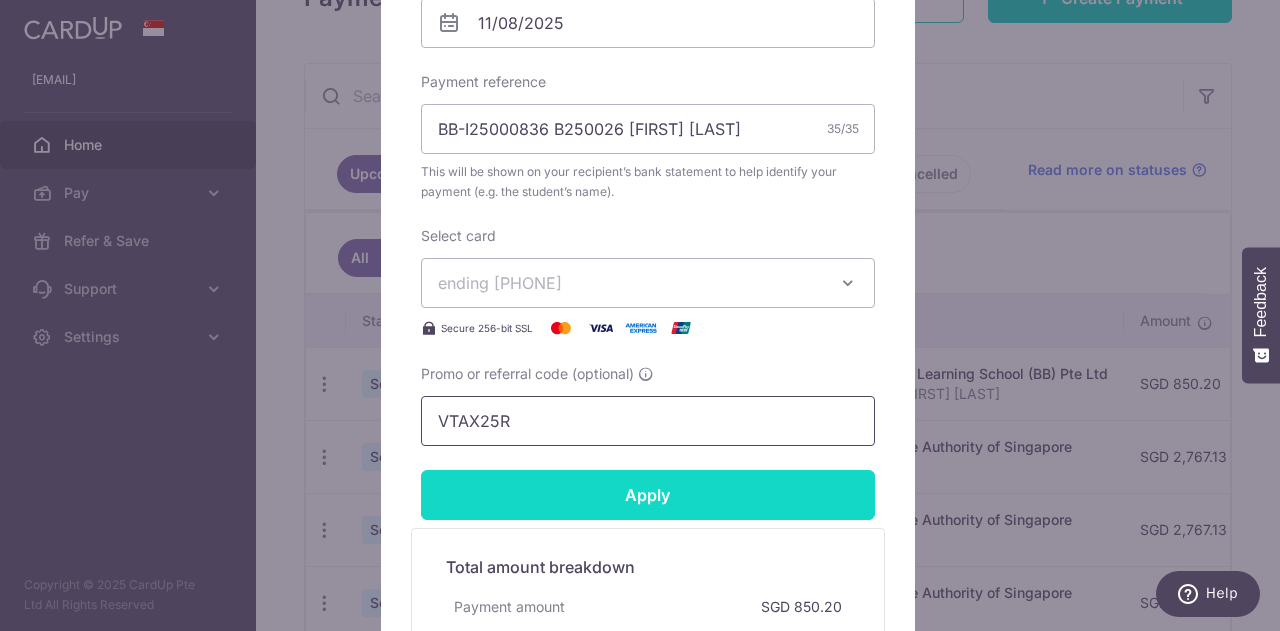 type on "VTAX25R" 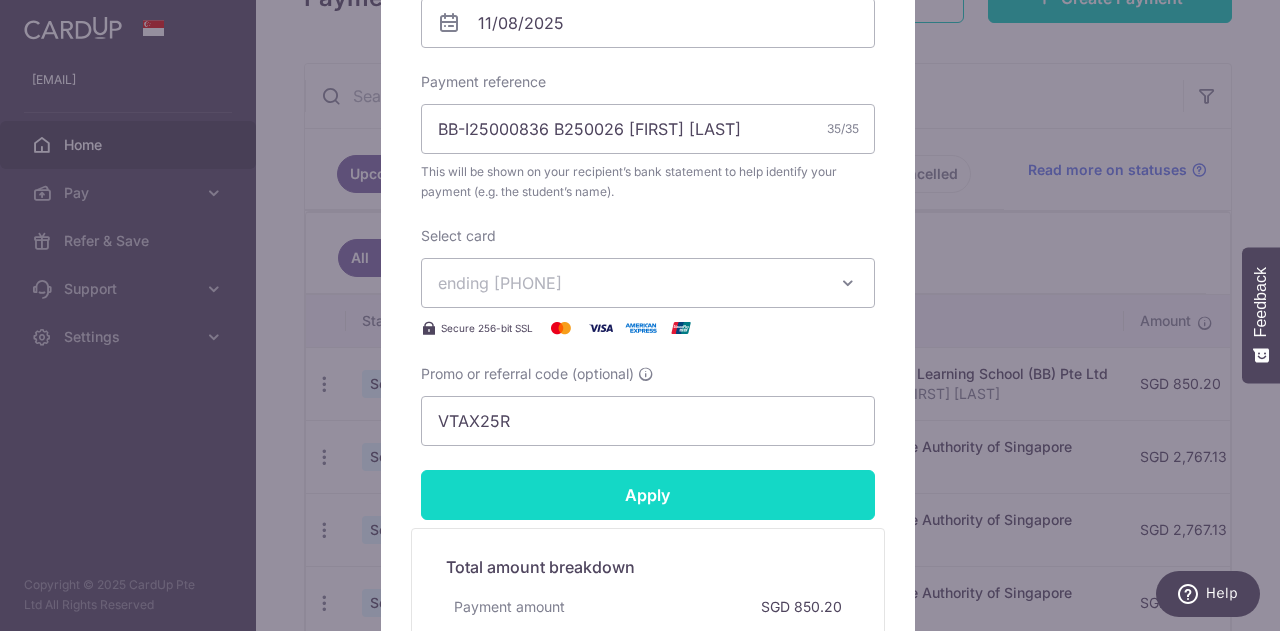 click on "Apply" at bounding box center (648, 495) 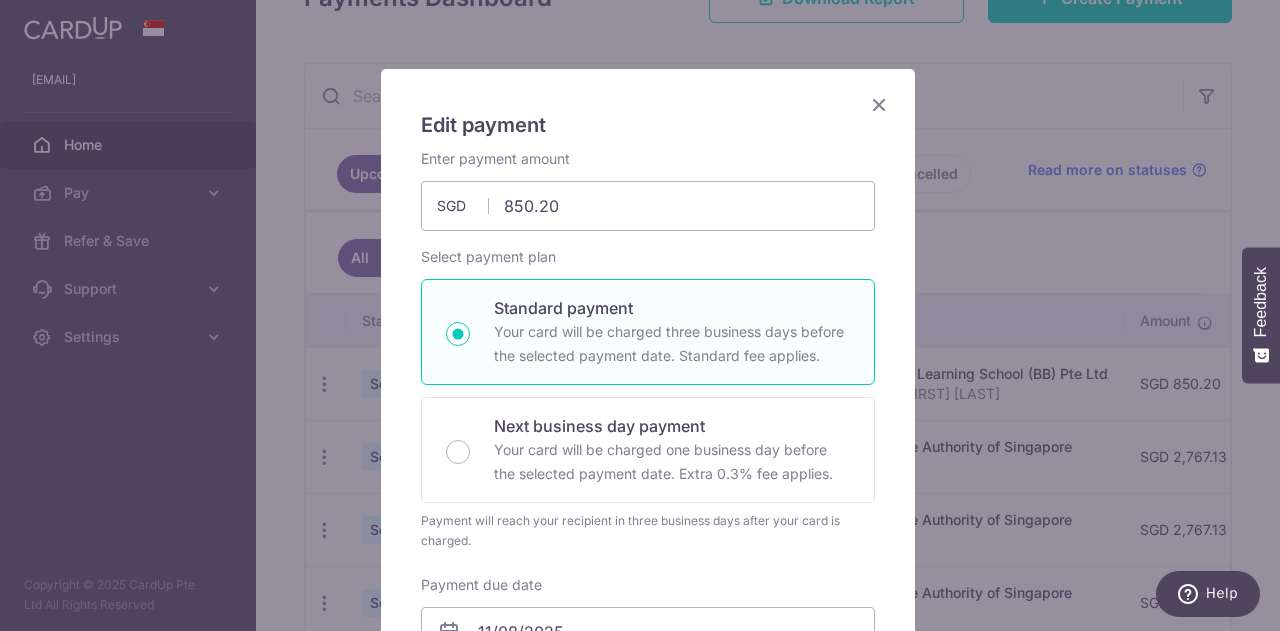 scroll, scrollTop: 75, scrollLeft: 0, axis: vertical 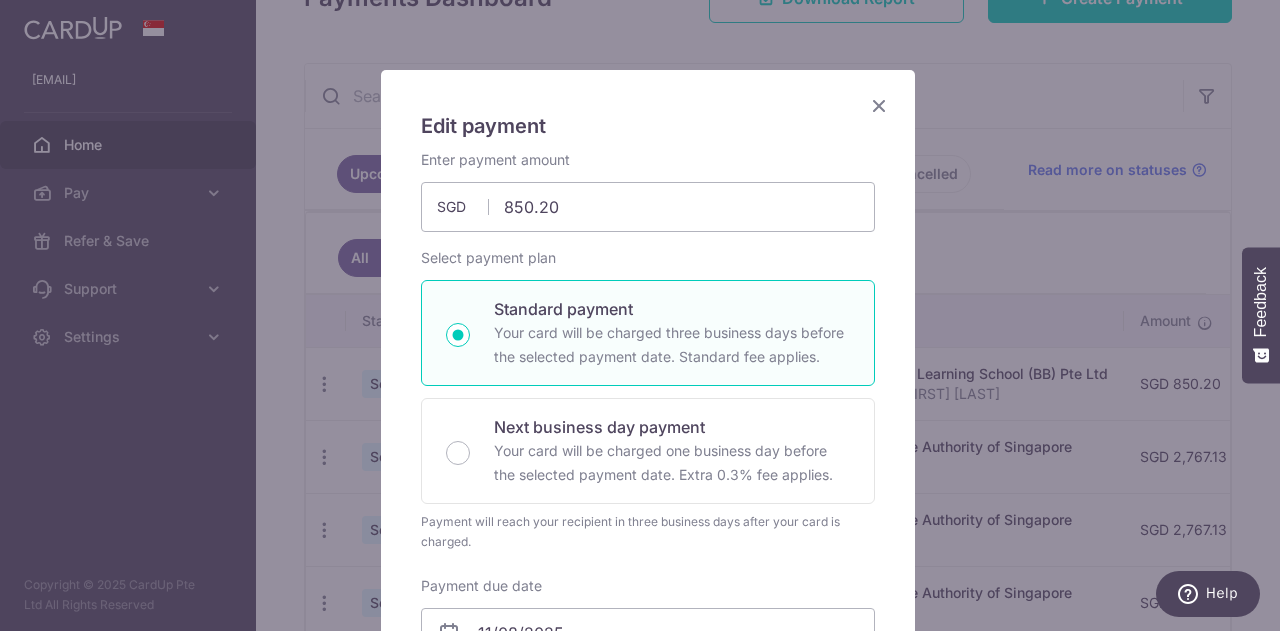 click at bounding box center [879, 105] 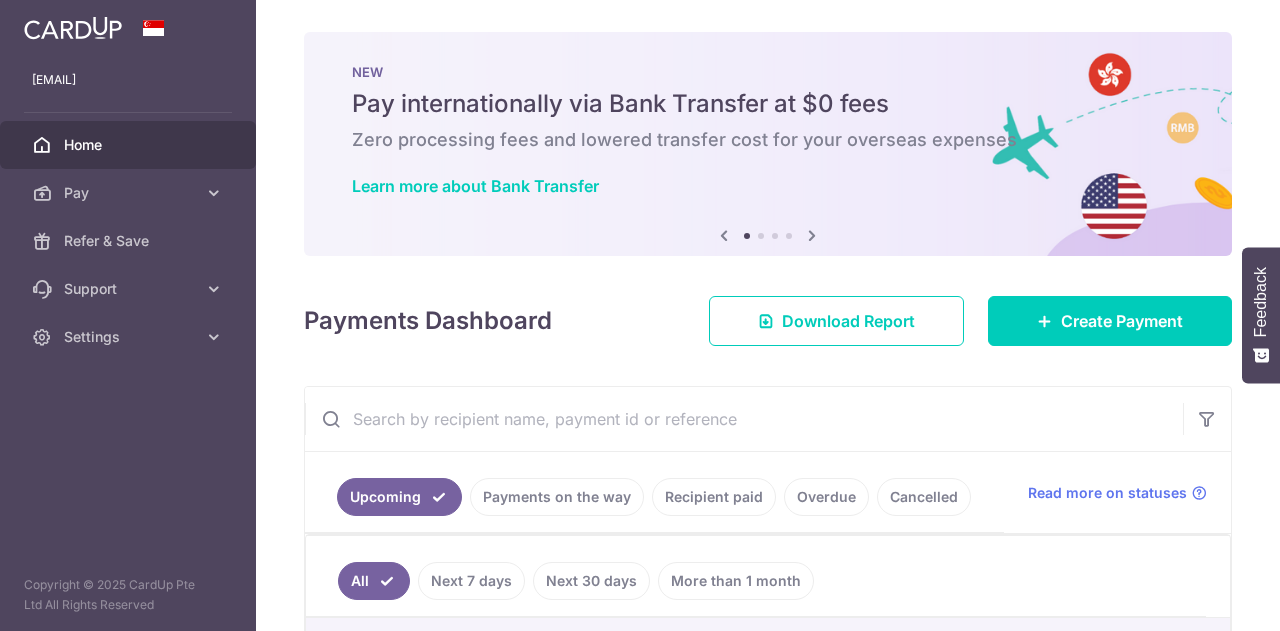 scroll, scrollTop: 0, scrollLeft: 0, axis: both 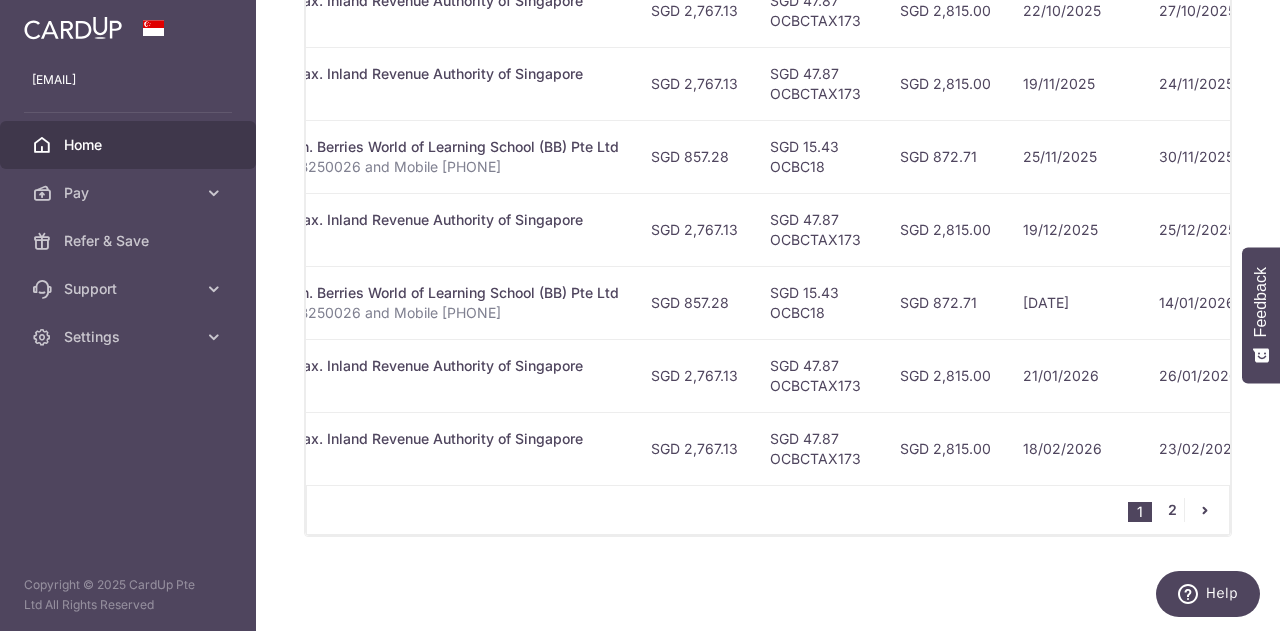 click on "2" at bounding box center [1172, 510] 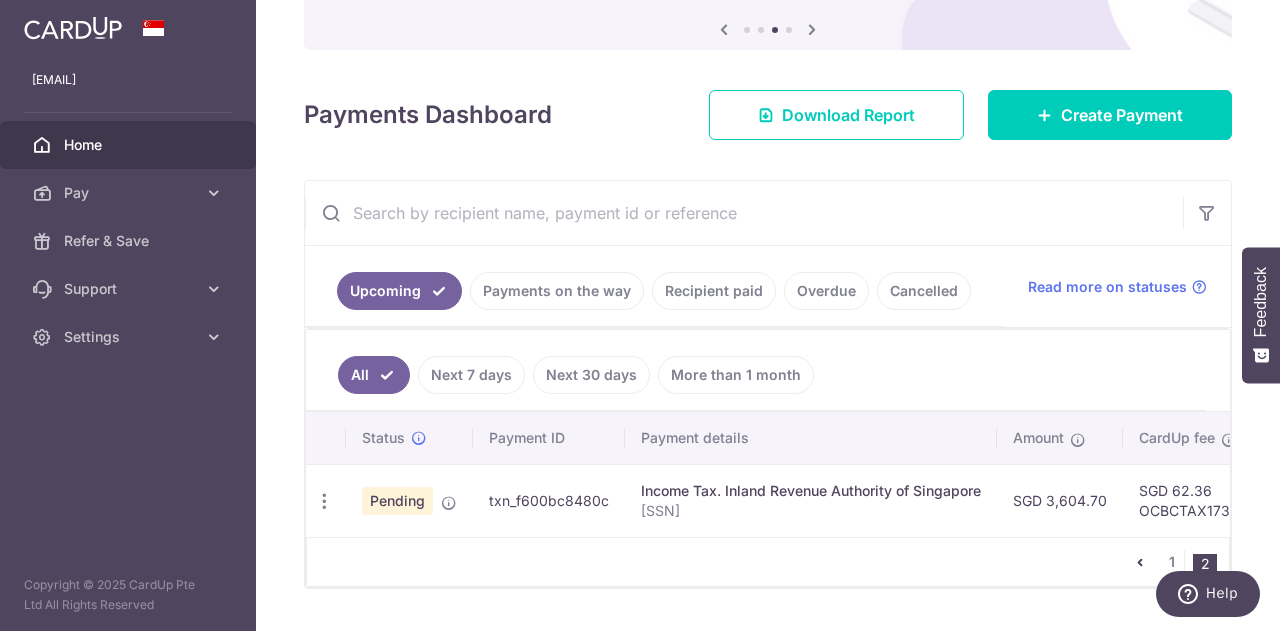 scroll, scrollTop: 206, scrollLeft: 0, axis: vertical 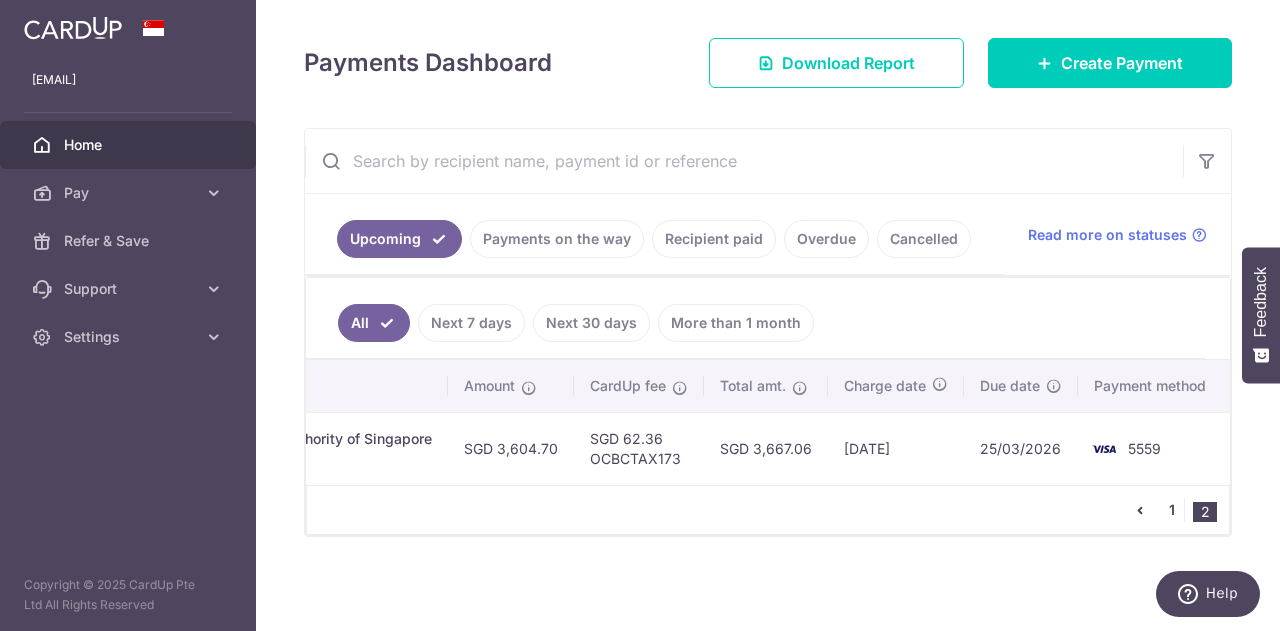 click on "1" at bounding box center (1172, 510) 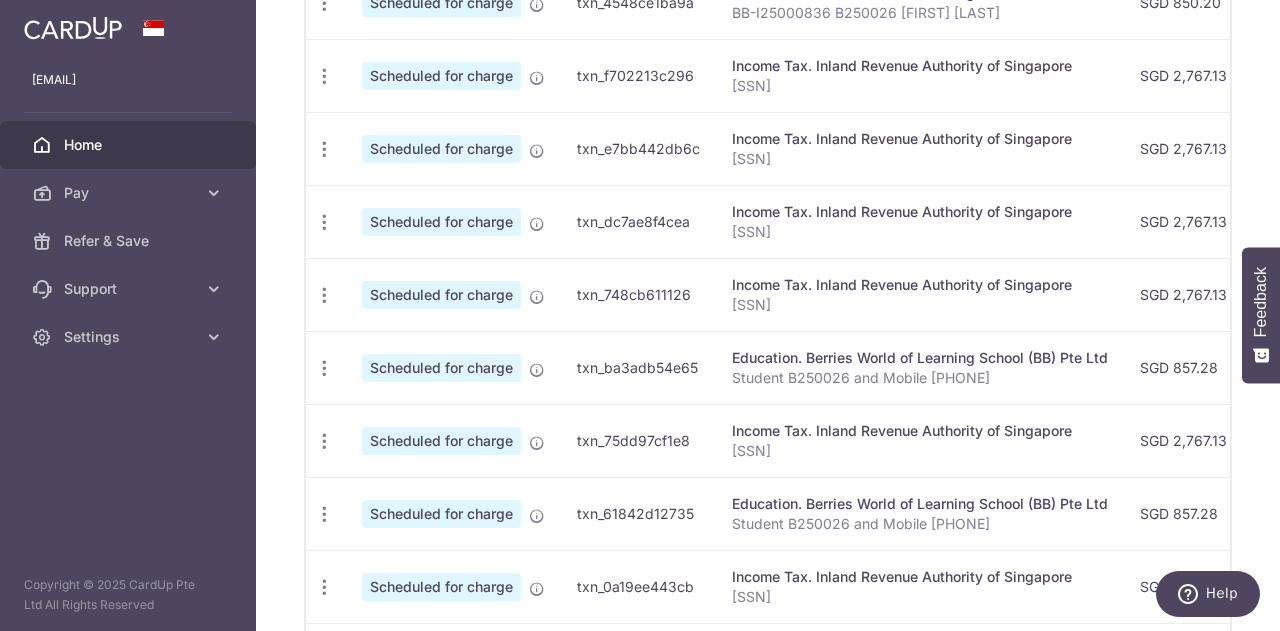 scroll, scrollTop: 915, scrollLeft: 0, axis: vertical 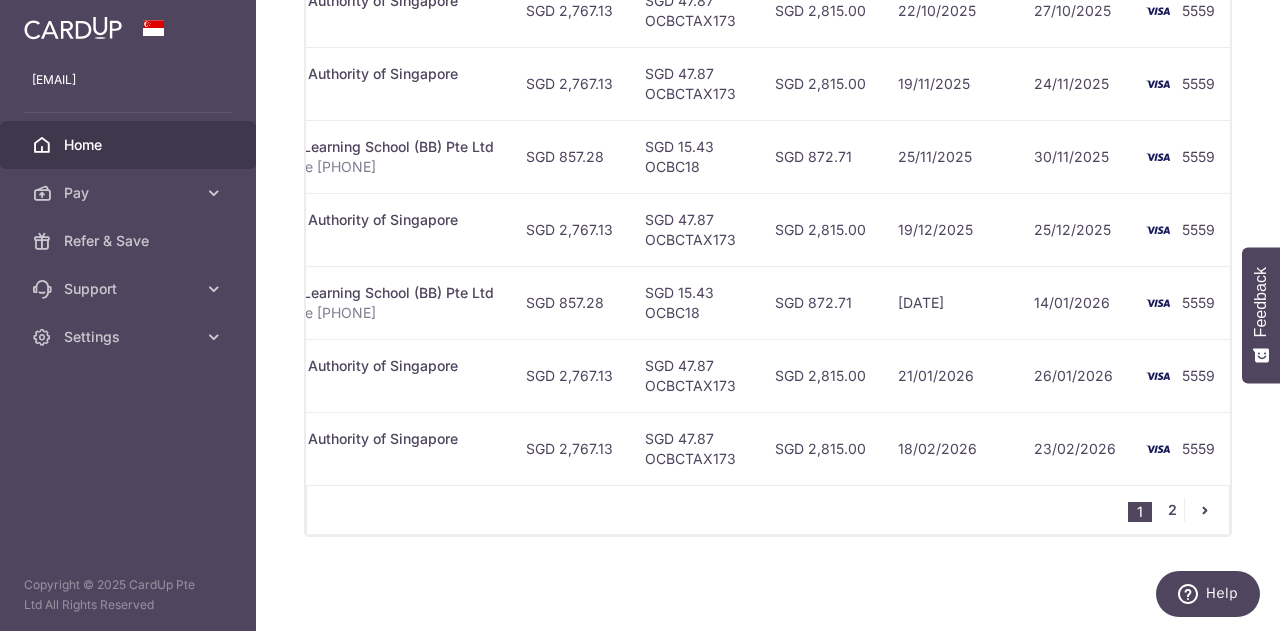 click on "2" at bounding box center [1172, 510] 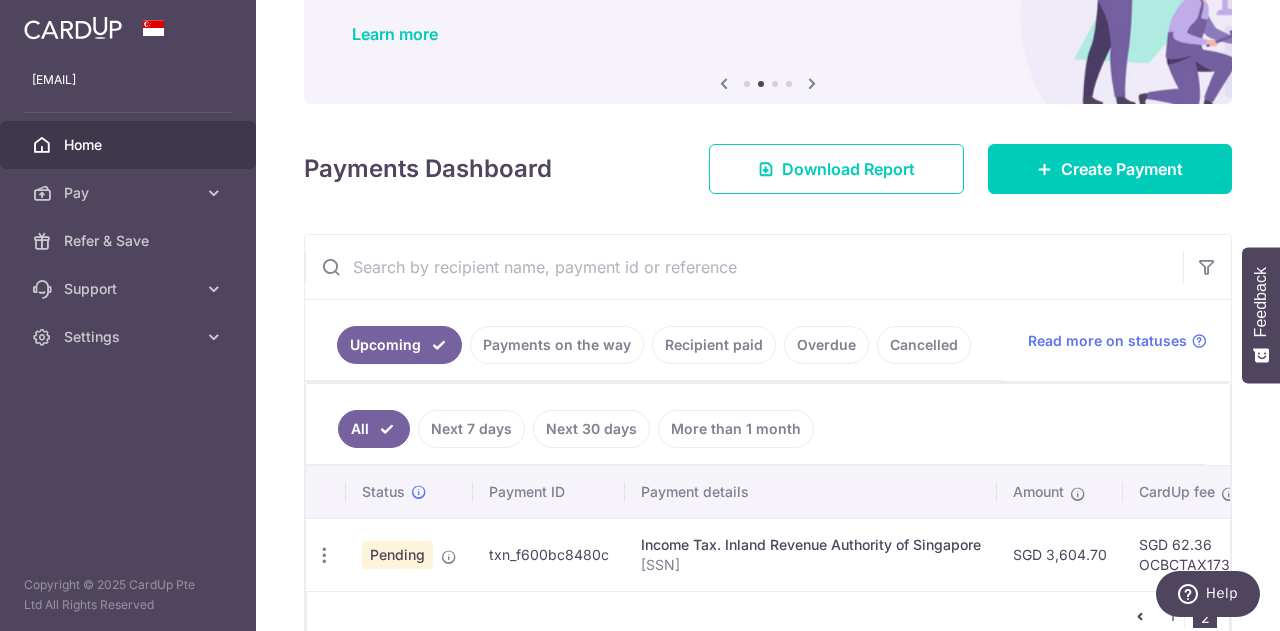scroll, scrollTop: 261, scrollLeft: 0, axis: vertical 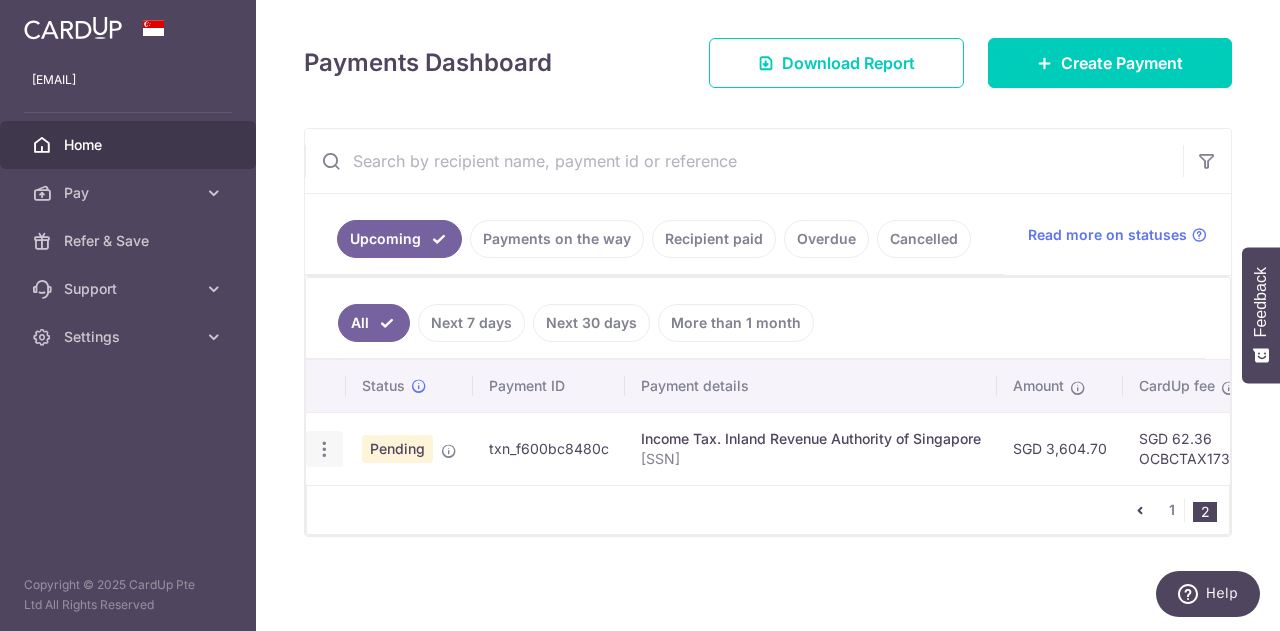 click at bounding box center [324, 449] 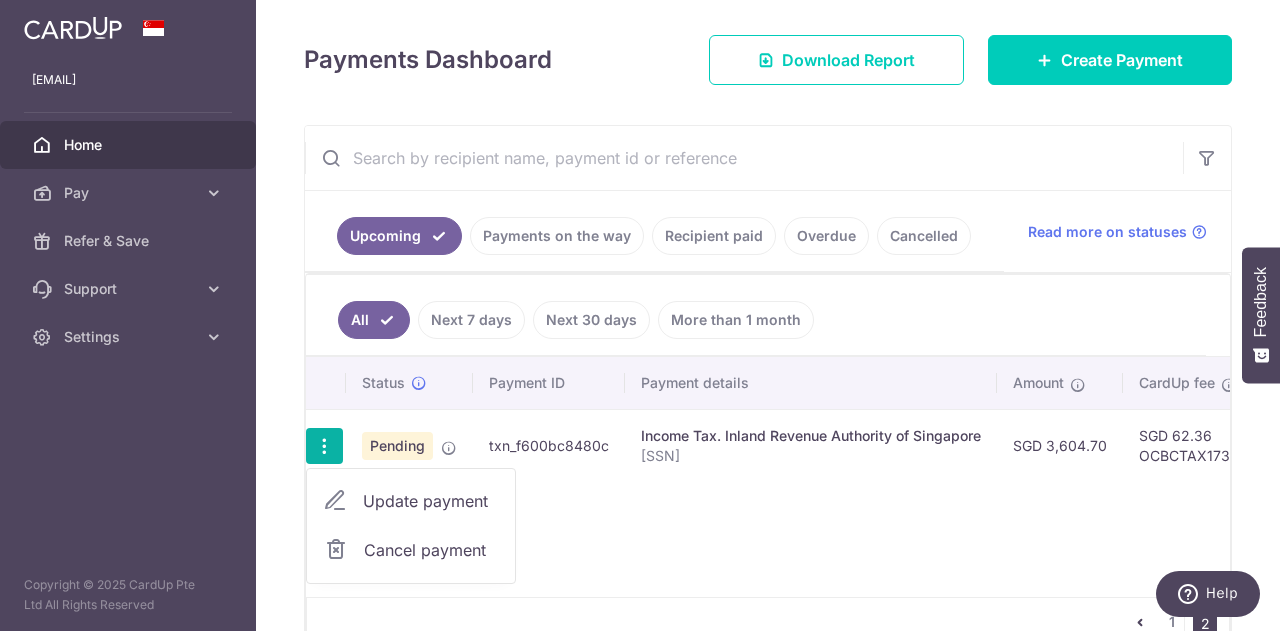 click on "Update payment" at bounding box center [431, 501] 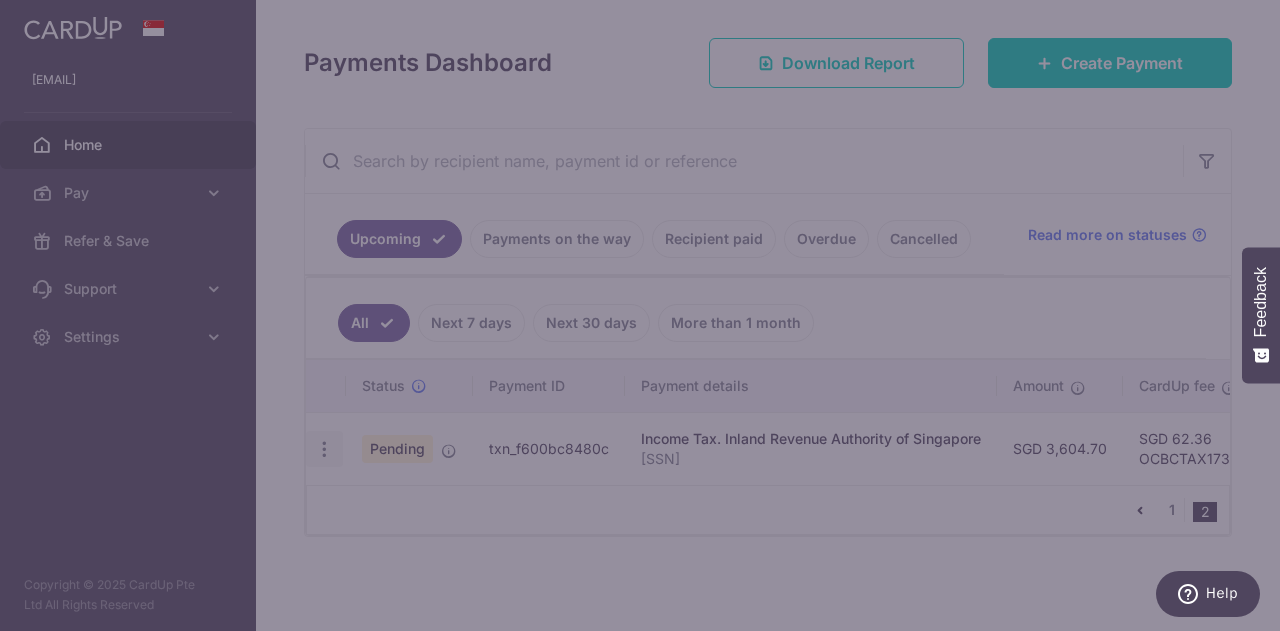 type on "OCBCTAX173" 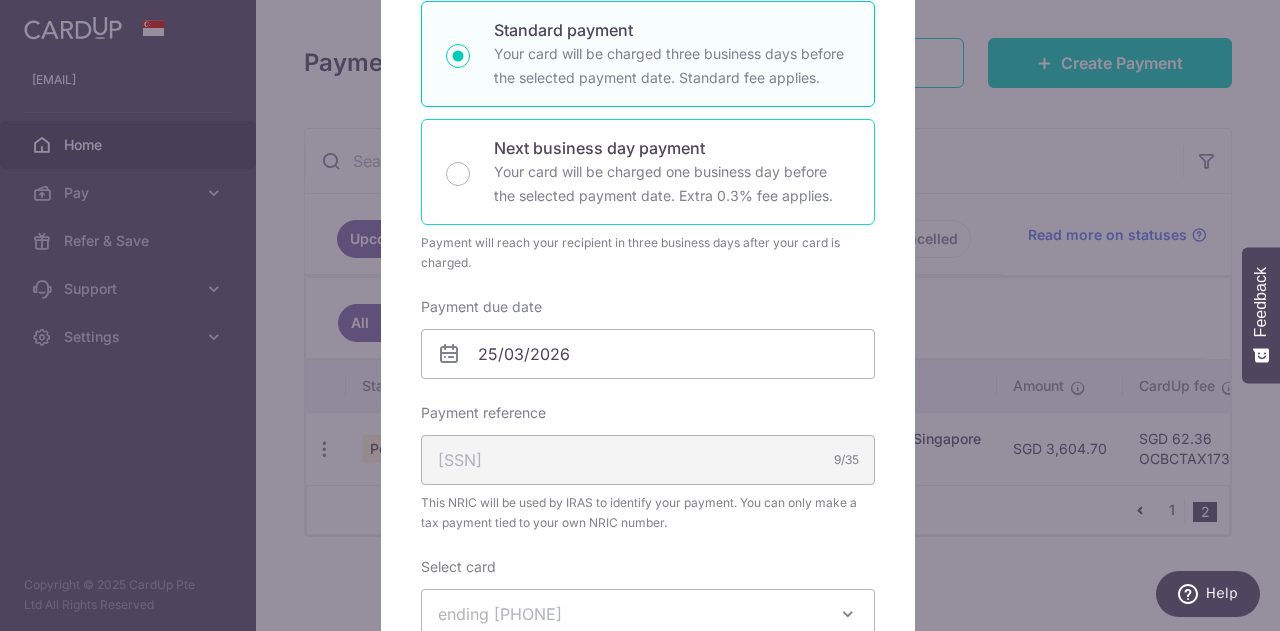 scroll, scrollTop: 371, scrollLeft: 0, axis: vertical 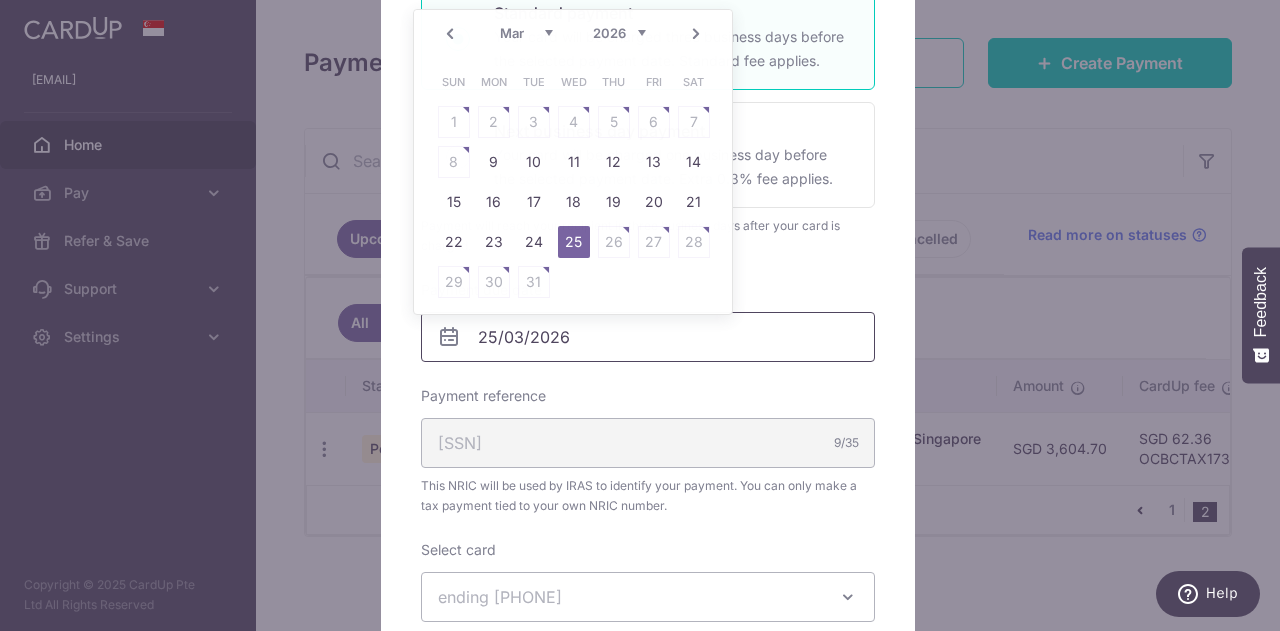 click on "25/03/2026" at bounding box center (648, 337) 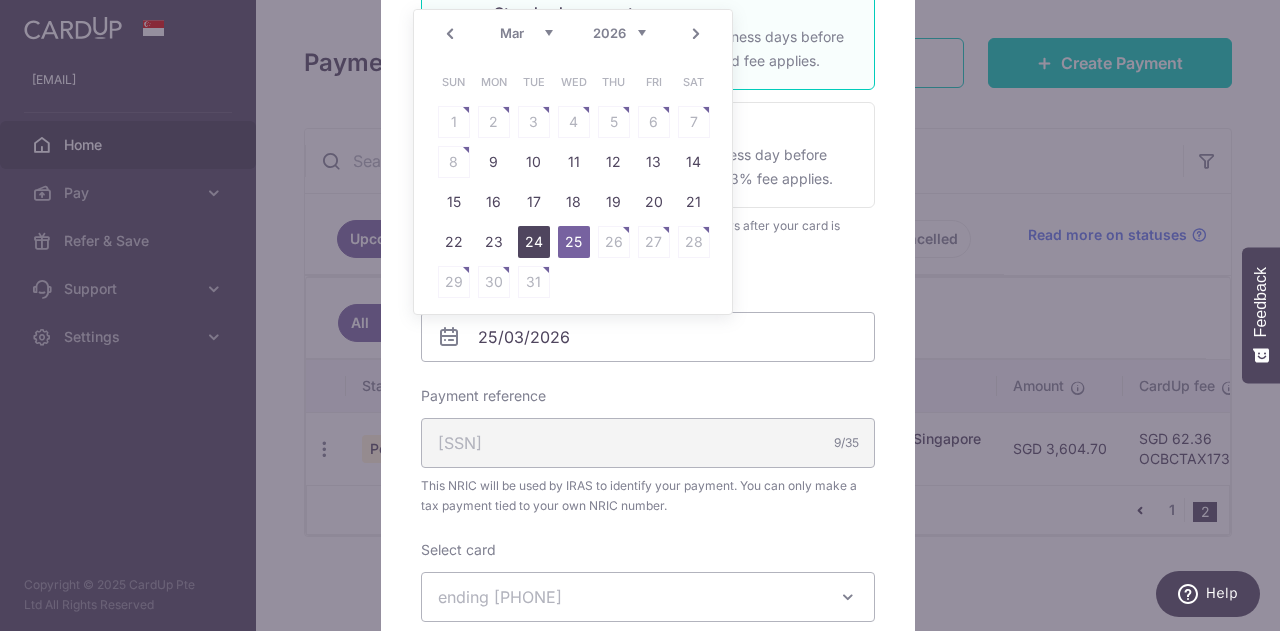 click on "24" at bounding box center [534, 242] 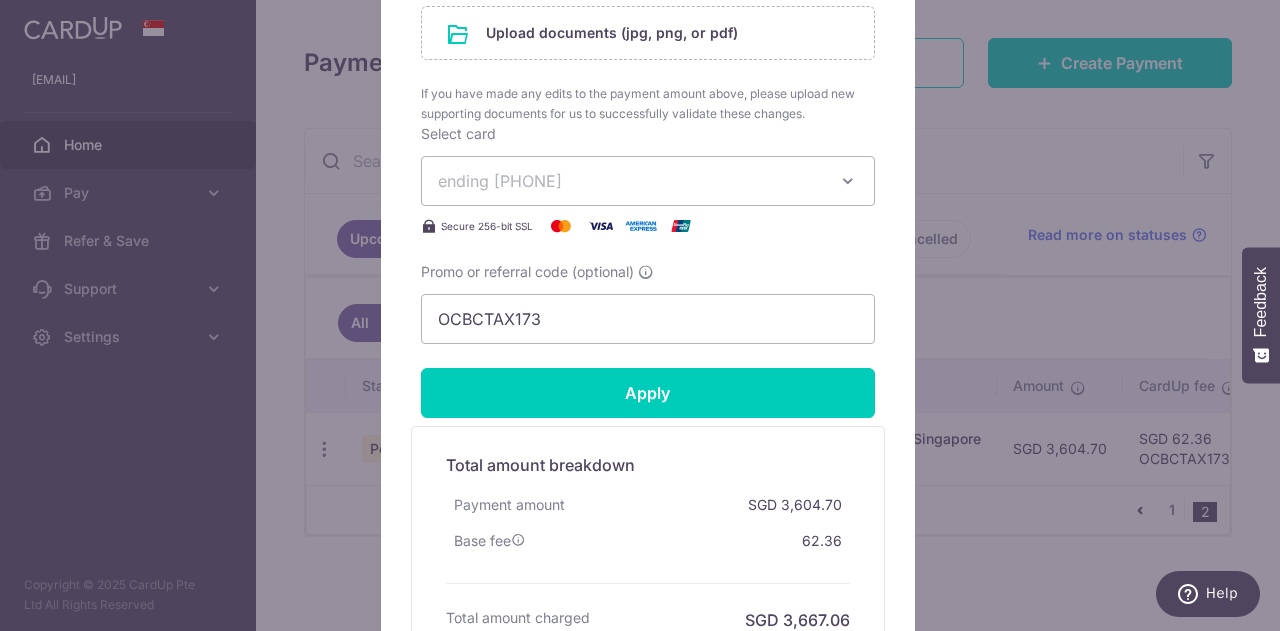 scroll, scrollTop: 1129, scrollLeft: 0, axis: vertical 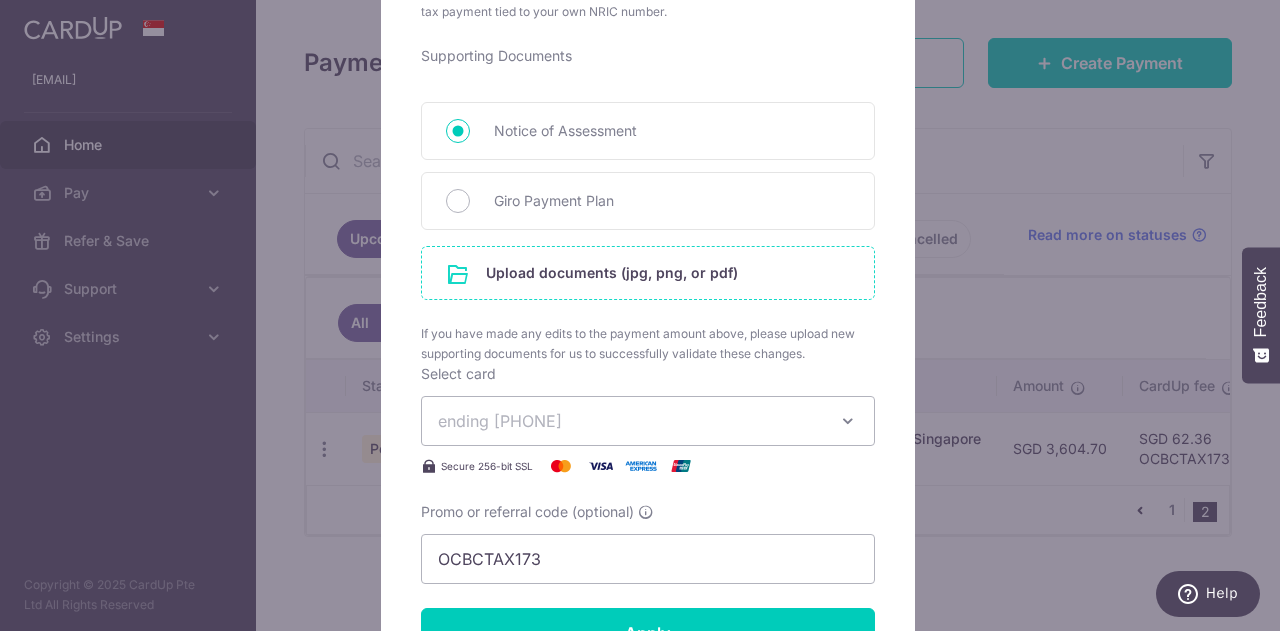click at bounding box center (648, 273) 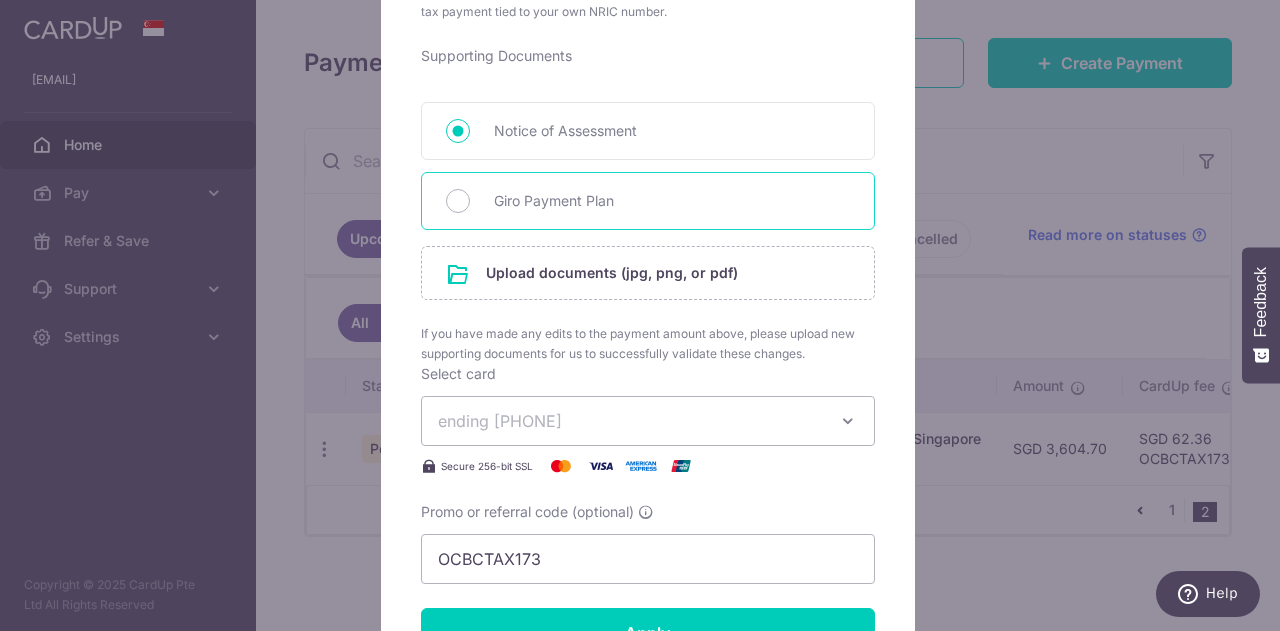 click on "Giro Payment Plan" at bounding box center [672, 201] 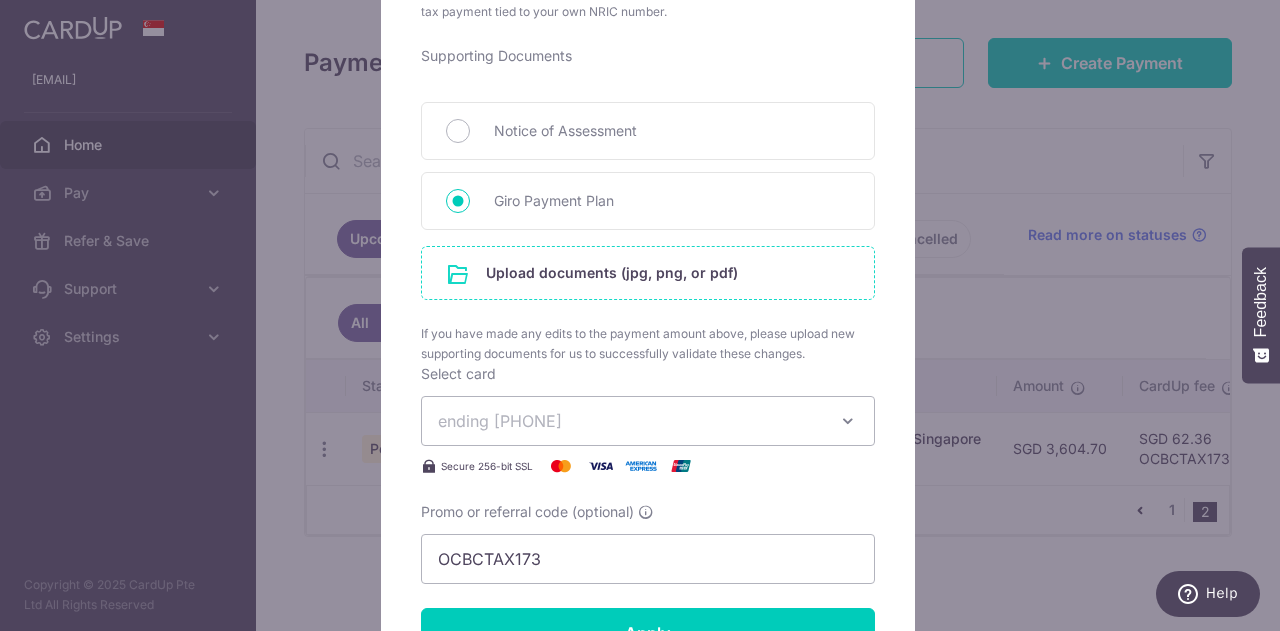 click at bounding box center [648, 273] 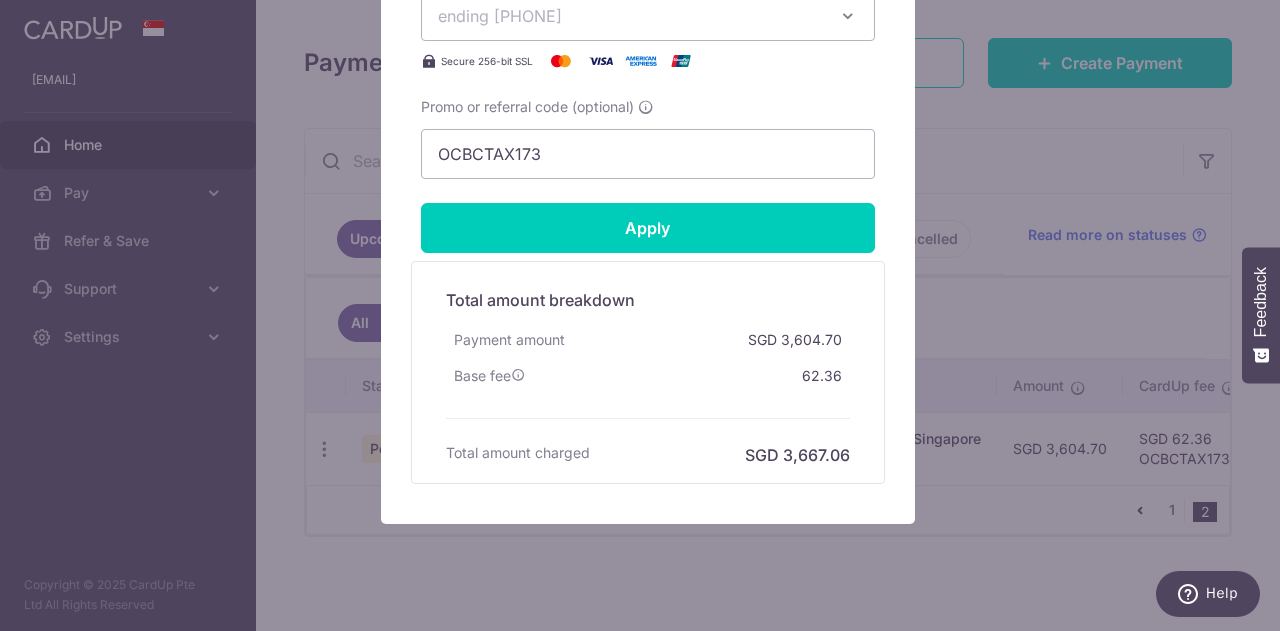 scroll, scrollTop: 1423, scrollLeft: 0, axis: vertical 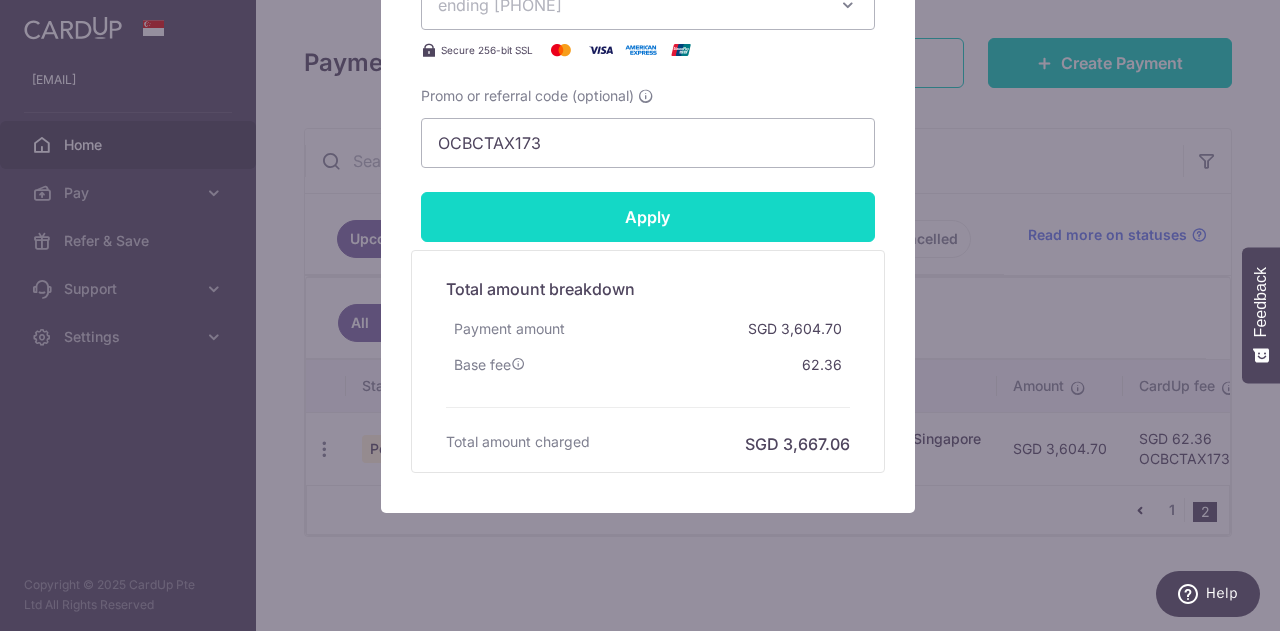 click on "Apply" at bounding box center [648, 217] 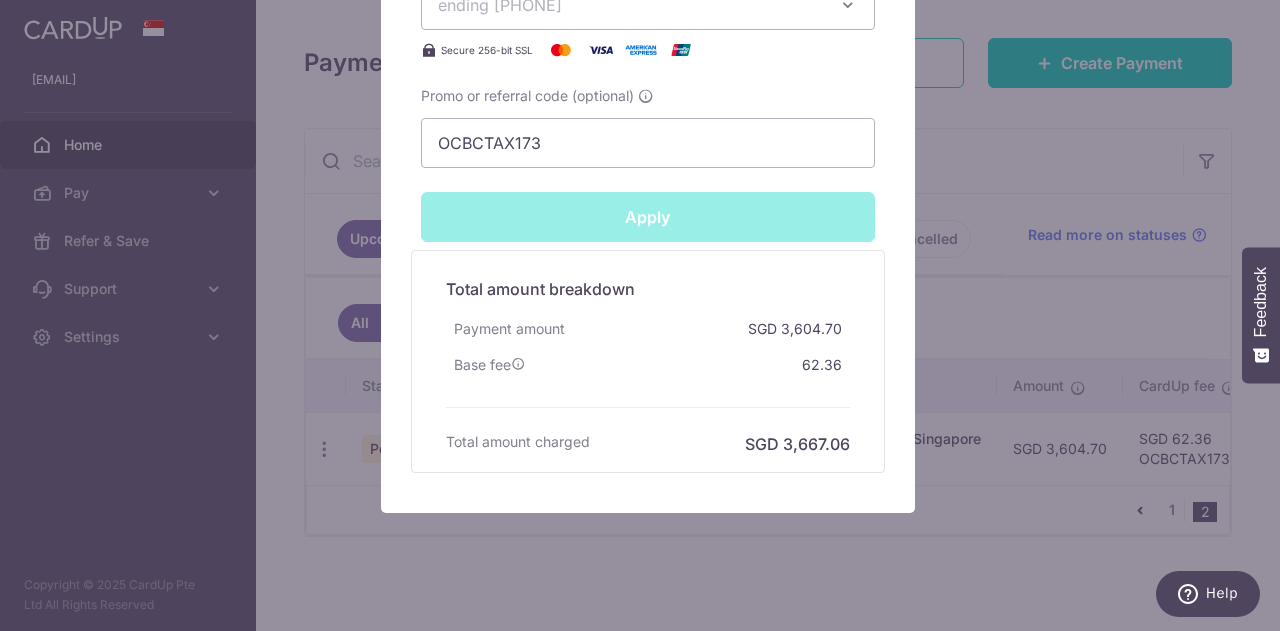 type on "Successfully Applied" 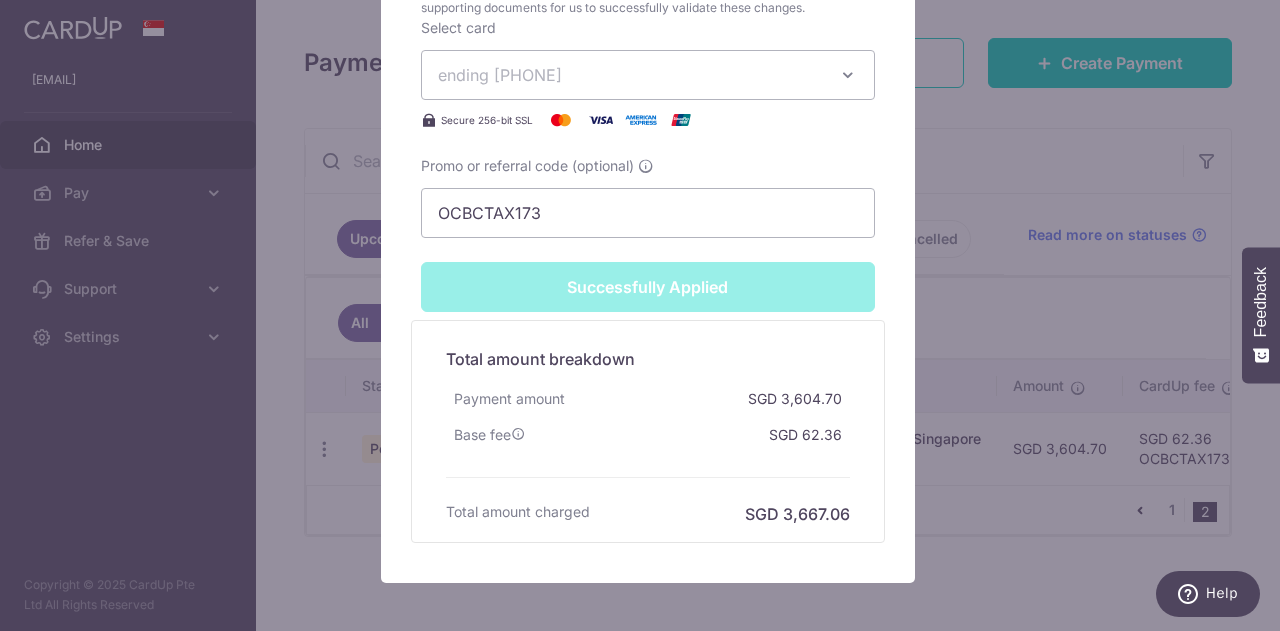 scroll, scrollTop: 1492, scrollLeft: 0, axis: vertical 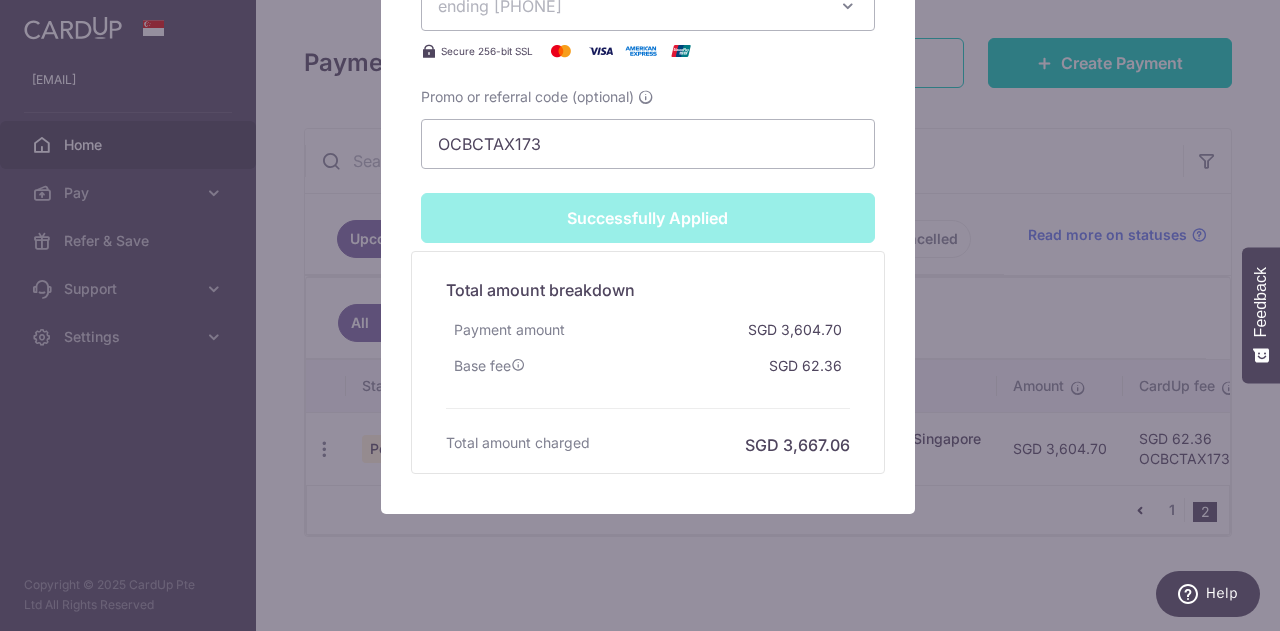 click on "Edit payment
By clicking apply,  you will make changes to all   payments to  Inland Revenue Authority of Singapore  scheduled from
.
By clicking below, you confirm you are editing this payment to  Inland Revenue Authority of Singapore  on
25/03/2026 .
Your payment is updated successfully
SGD" at bounding box center (640, 315) 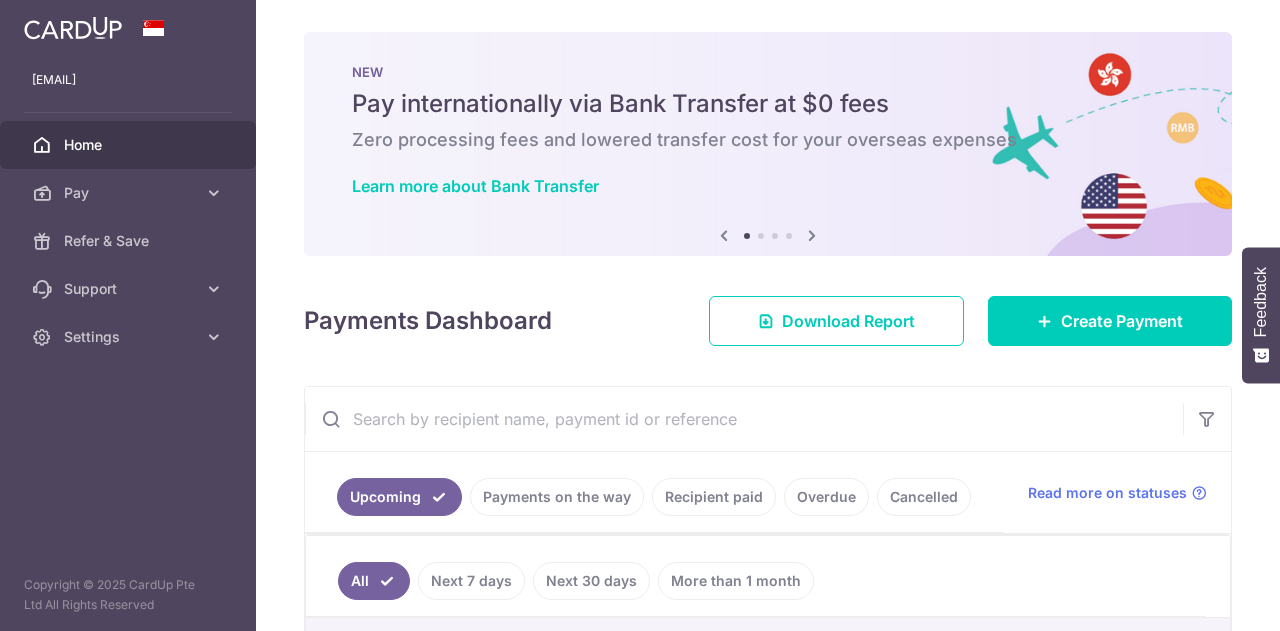 scroll, scrollTop: 0, scrollLeft: 0, axis: both 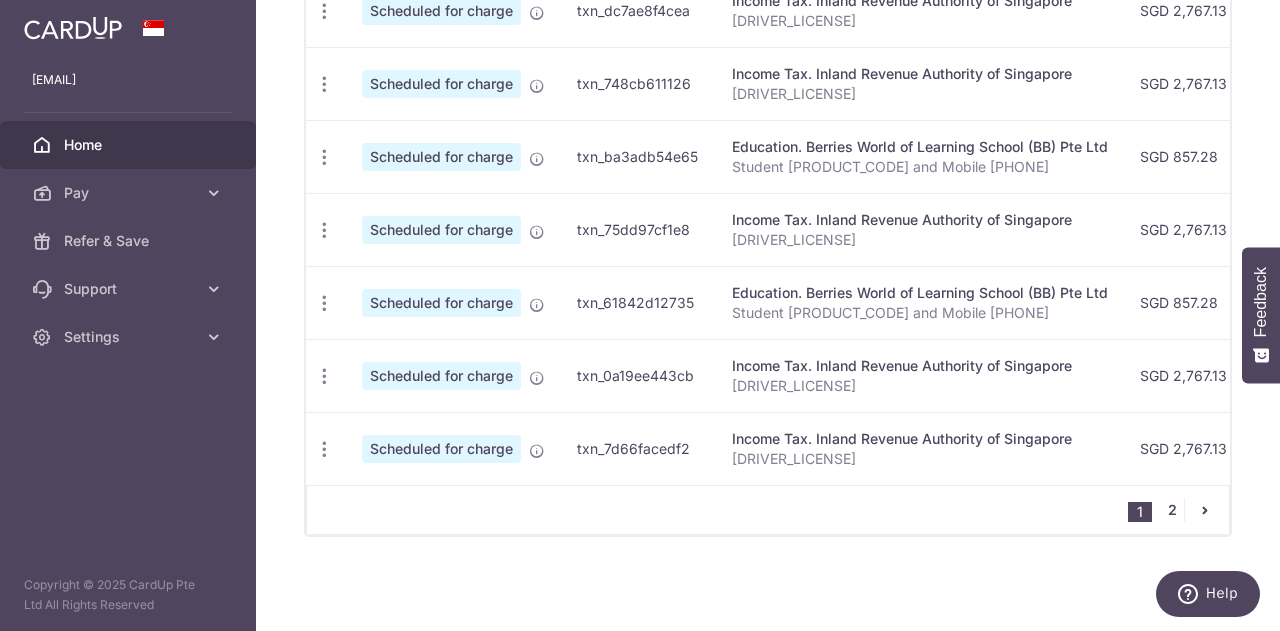 click on "2" at bounding box center (1172, 510) 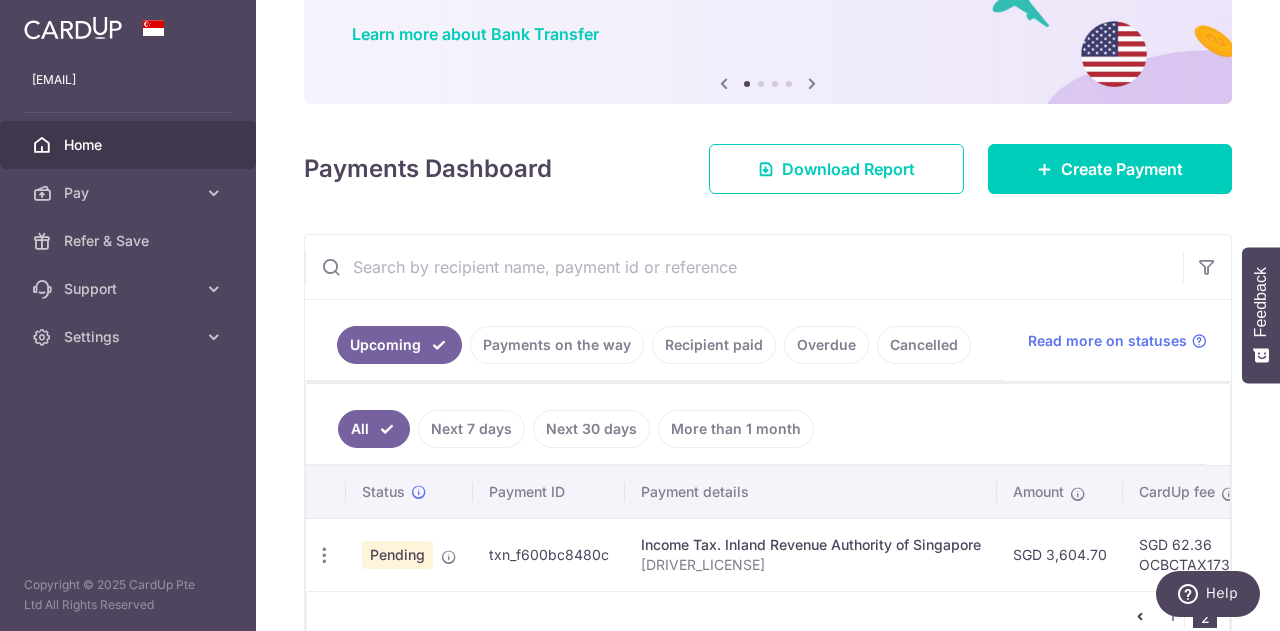 scroll, scrollTop: 261, scrollLeft: 0, axis: vertical 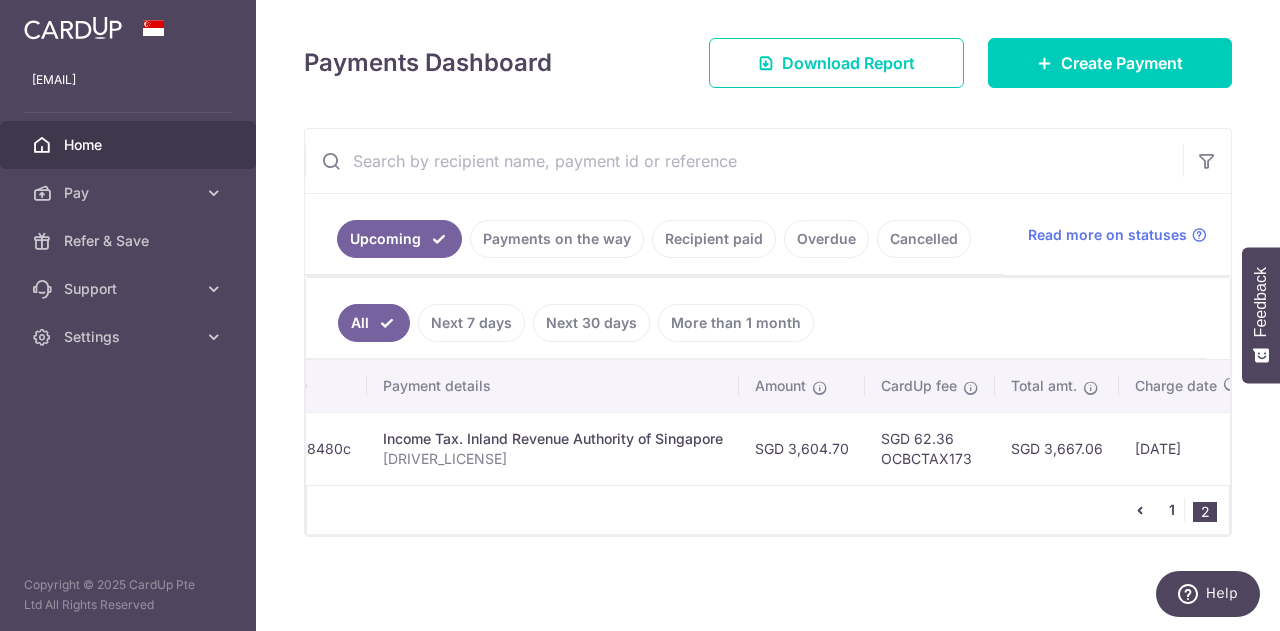 click on "1" at bounding box center (1172, 510) 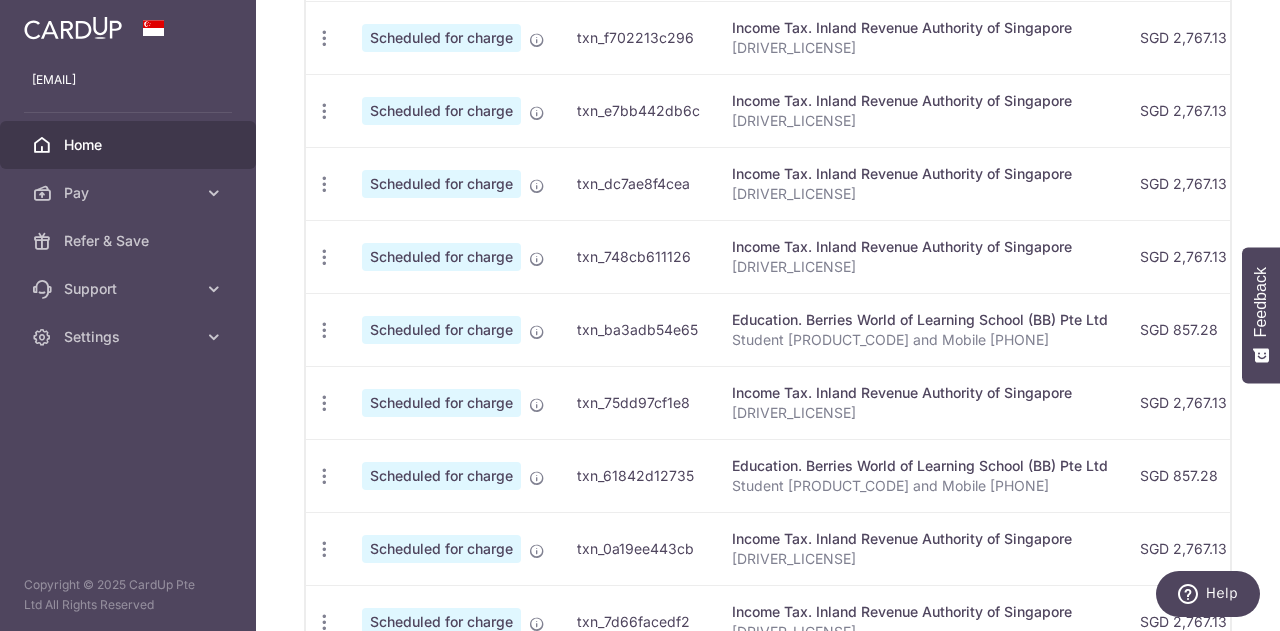 scroll, scrollTop: 915, scrollLeft: 0, axis: vertical 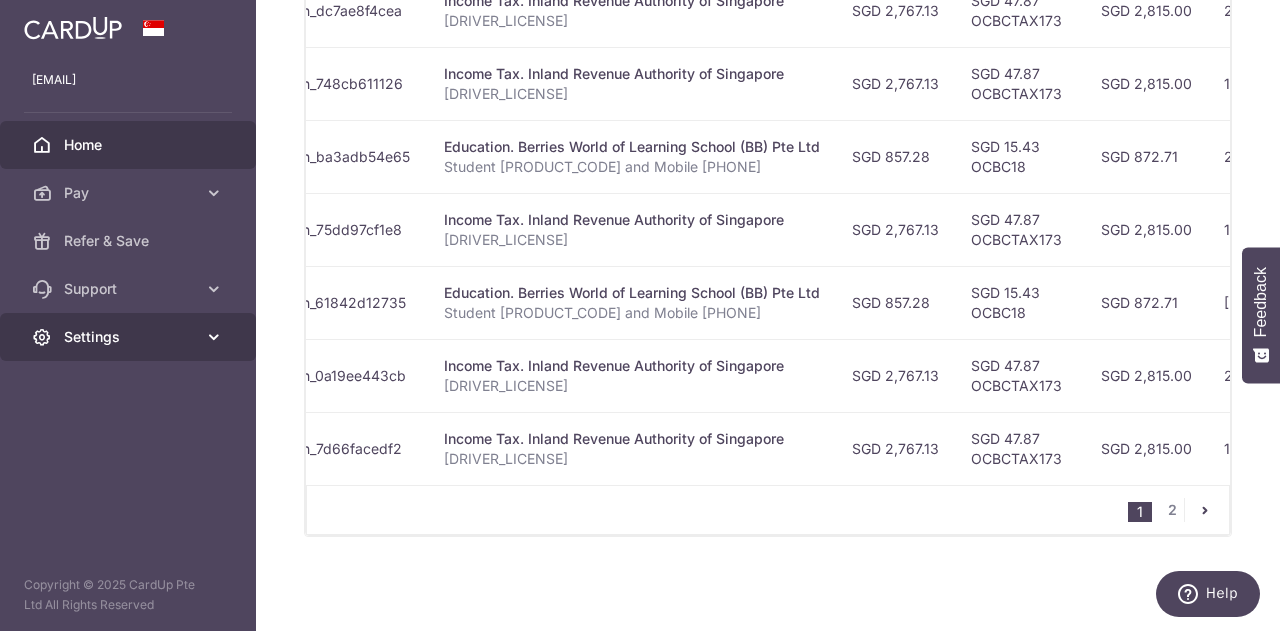 click on "Settings" at bounding box center [130, 337] 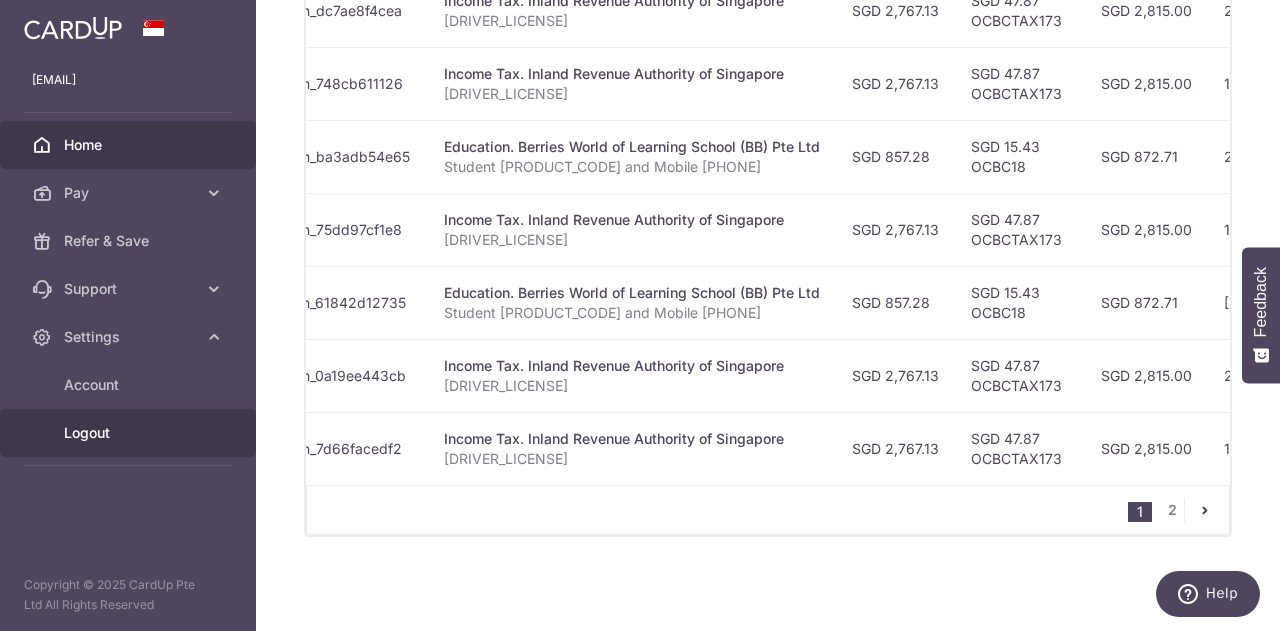 click on "Logout" at bounding box center (130, 433) 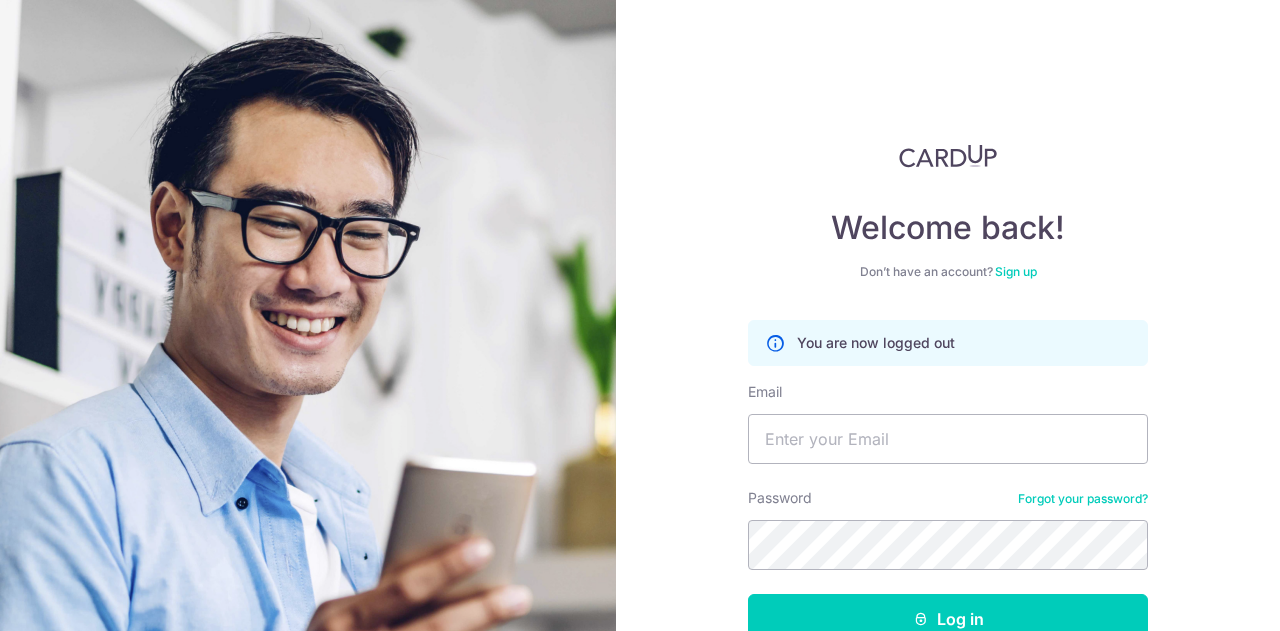 scroll, scrollTop: 0, scrollLeft: 0, axis: both 